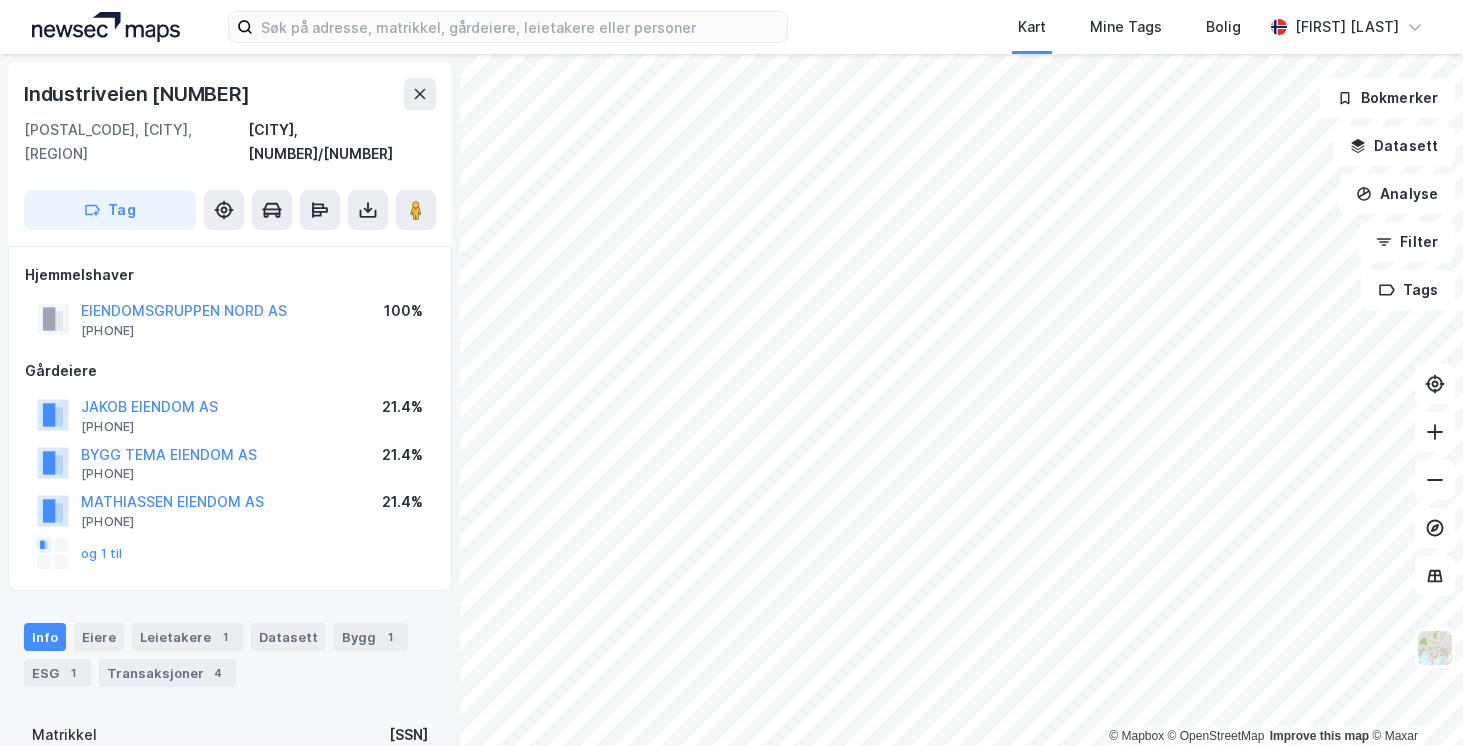 scroll, scrollTop: 0, scrollLeft: 0, axis: both 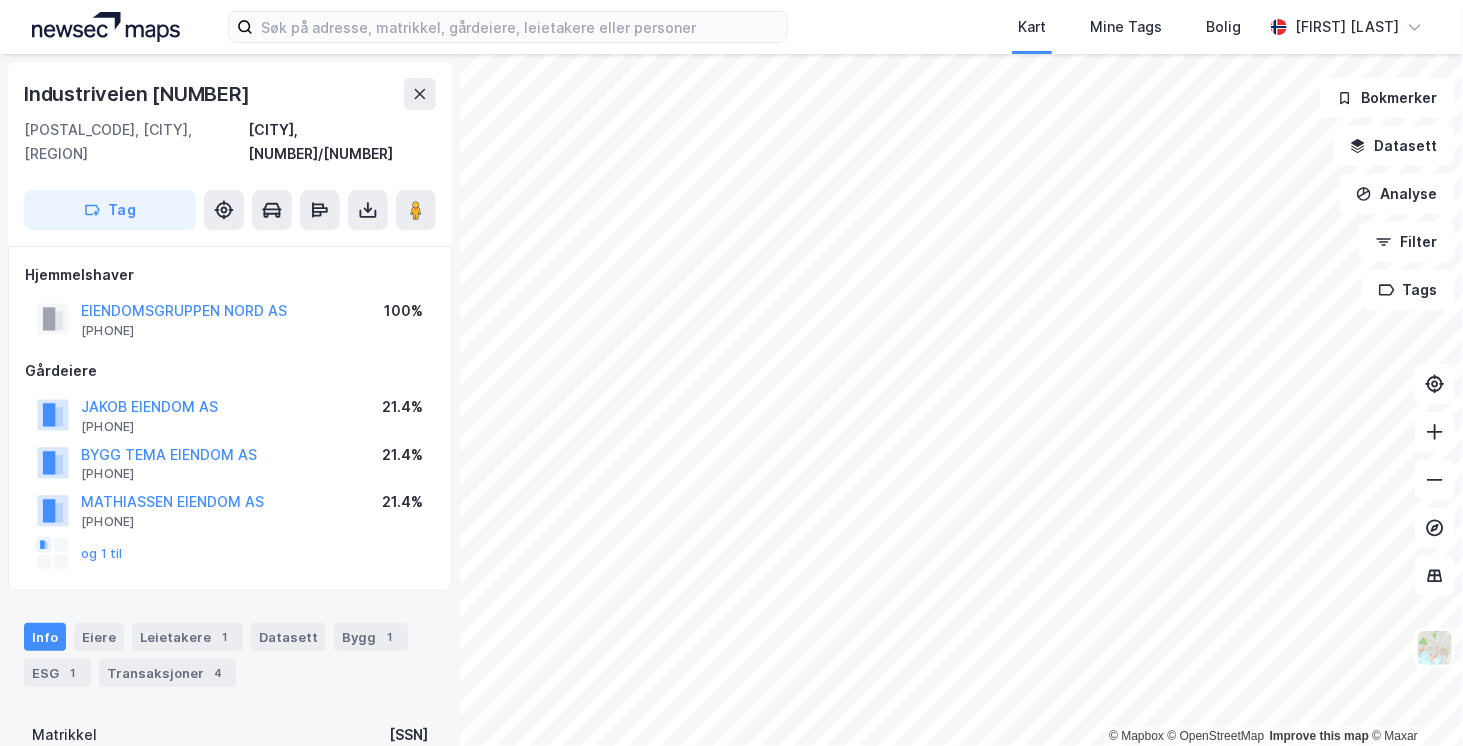 click on "Kart Mine Tags Bolig [FIRST] [LAST] © Mapbox   © OpenStreetMap   Improve this map   © Maxar Industriveien [NUMBER] [POSTAL_CODE], [CITY], [REGION] [CITY], [NUMBER]/[NUMBER] Tag Hjemmelshaver EIENDOMSGRUPPEN NORD AS [PHONE] 100% Gårdeiere JAKOB EIENDOM AS [PHONE] 21.4% BYGG TEMA EIENDOM AS [PHONE] 21.4% MATHIASSEN EIENDOM AS [PHONE] 21.4% og 1 til Info Eiere Leietakere 1 Datasett Bygg 1 ESG 1 Transaksjoner 4 Matrikkel [SSN] Tomteareal 9 066 ㎗ Bruksareal (BRA) 576 ㎗ Eiendomstype Logistikk Antall leietakere 1 Punktleie Nei Festegrunn Nei Tinglyst Ja Kommunekart Miljøstatus Bokmerker Datasett Analyse Filter Tags" at bounding box center [731, 373] 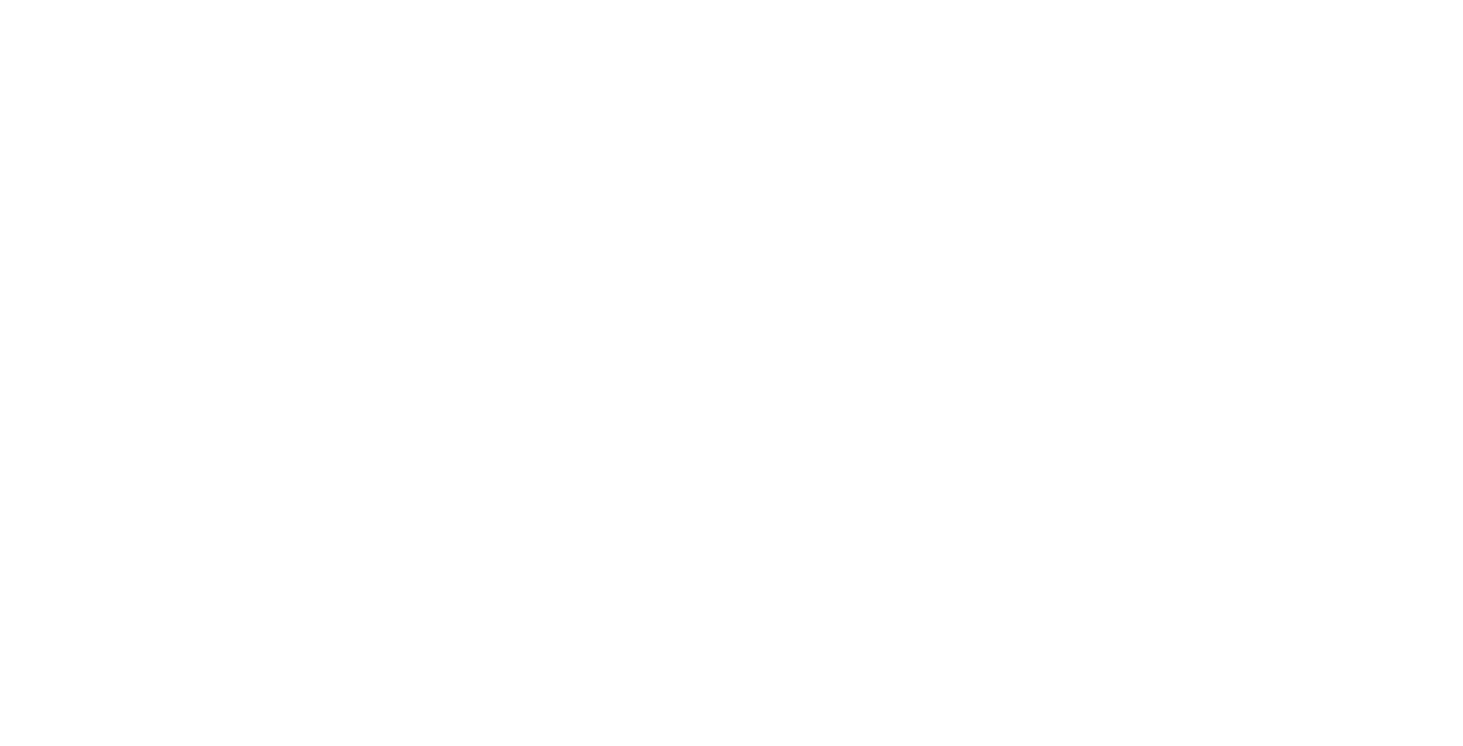 scroll, scrollTop: 0, scrollLeft: 0, axis: both 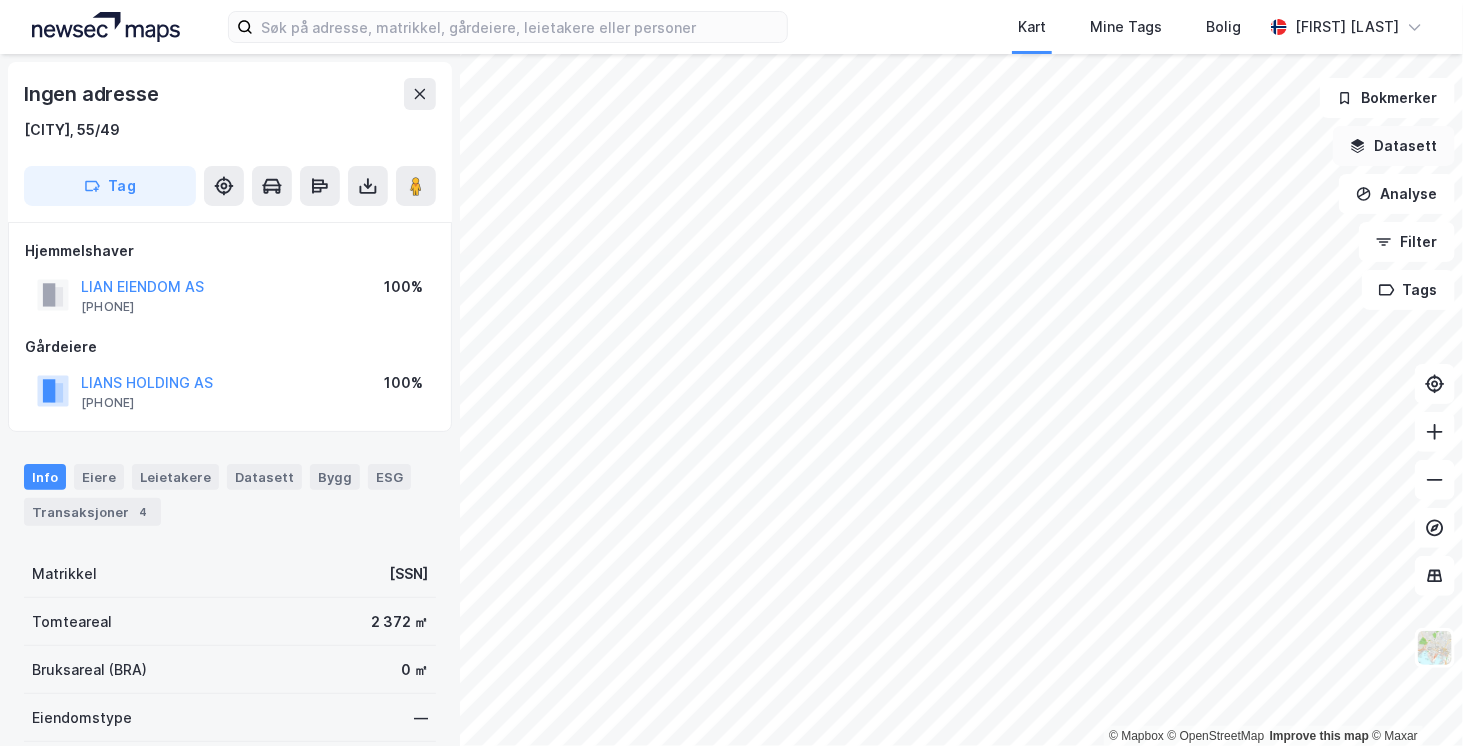 click on "Datasett" at bounding box center [1394, 146] 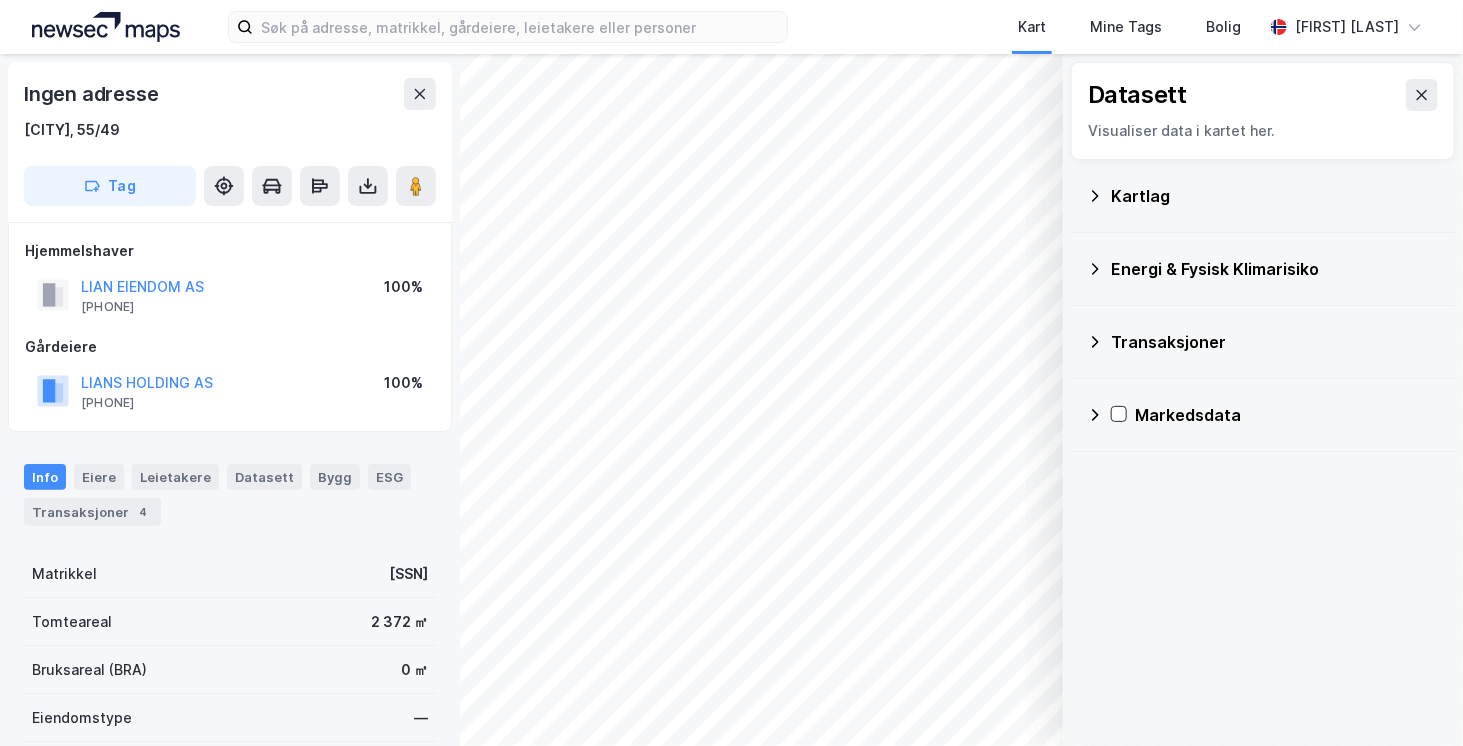 click on "Kartlag" at bounding box center [1263, 196] 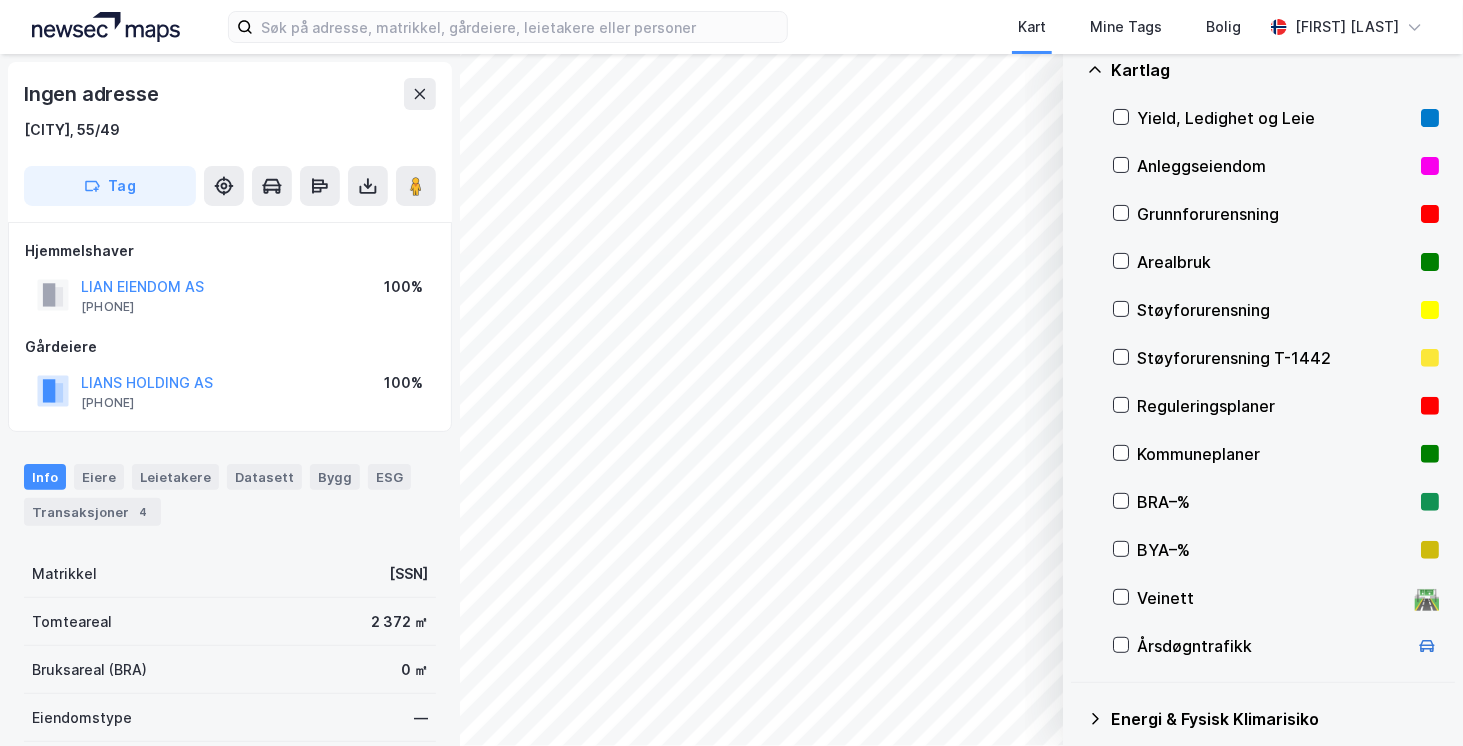 scroll, scrollTop: 0, scrollLeft: 0, axis: both 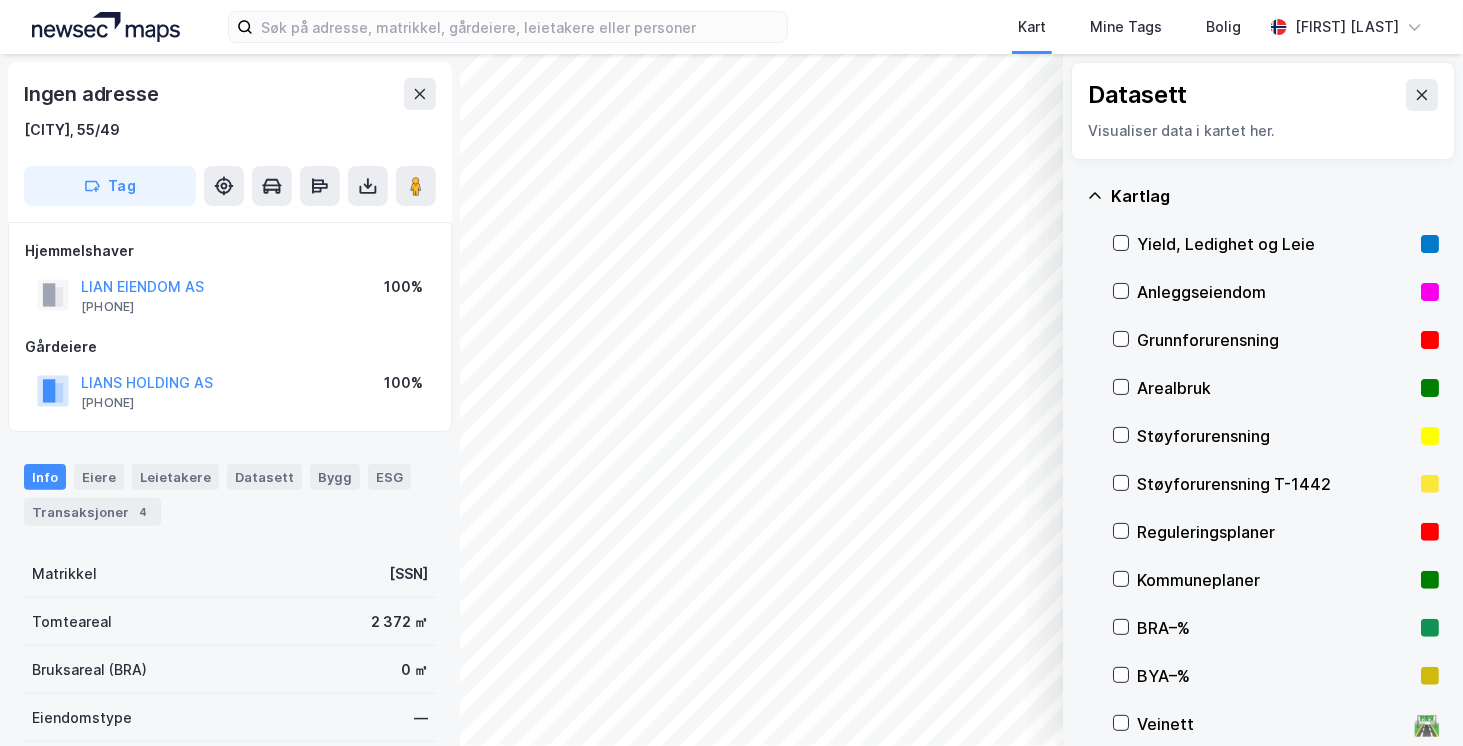 click on "Kartlag" at bounding box center [1275, 196] 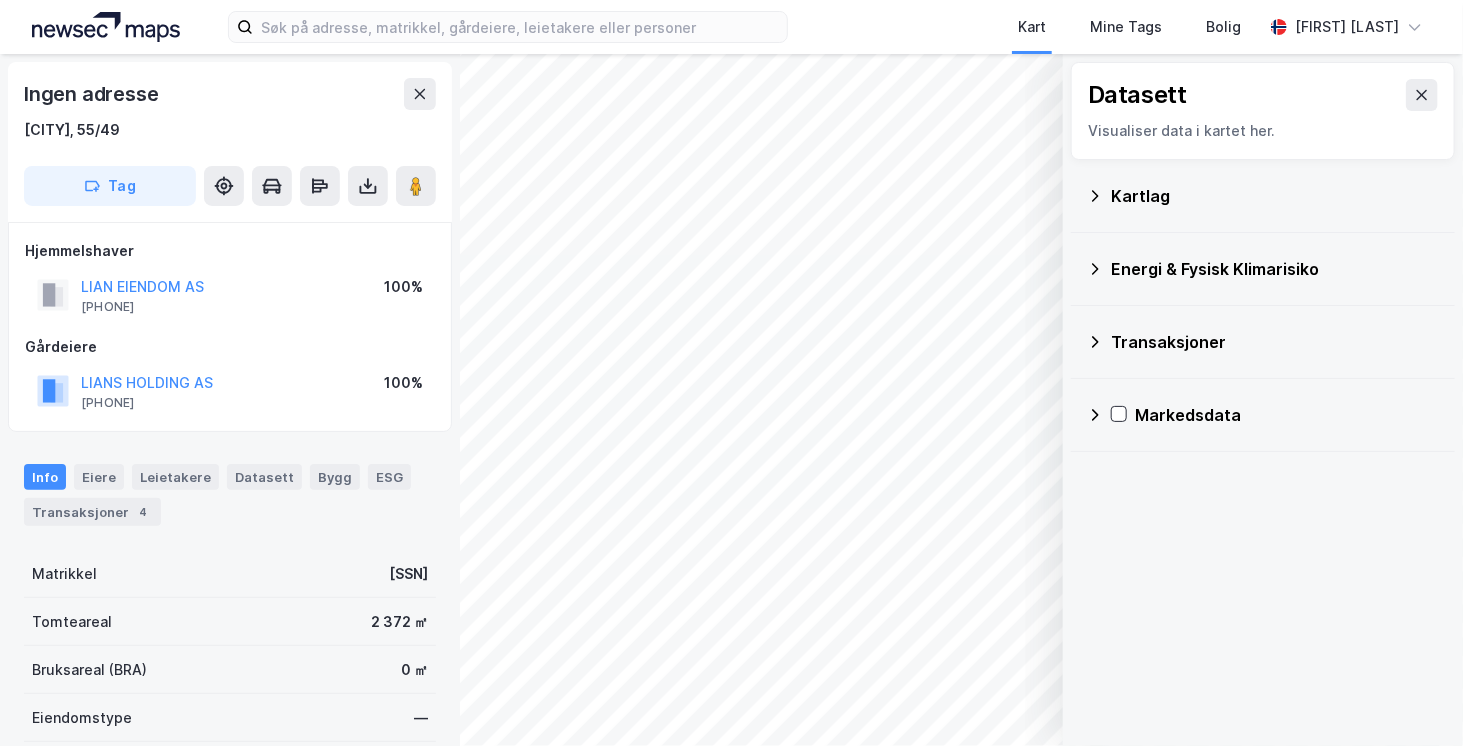 click on "Energi & Fysisk Klimarisiko" at bounding box center (1275, 269) 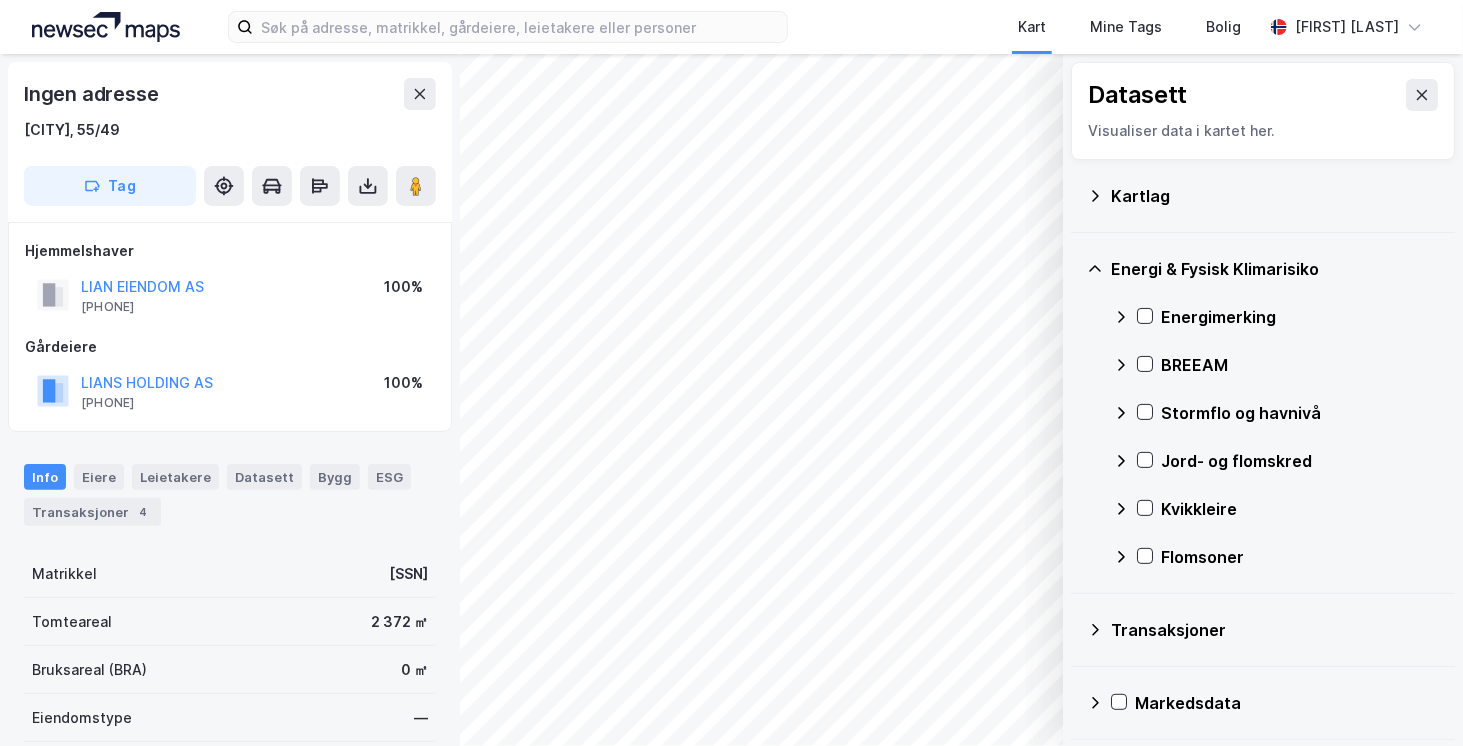click on "Energi & Fysisk Klimarisiko" at bounding box center (1275, 269) 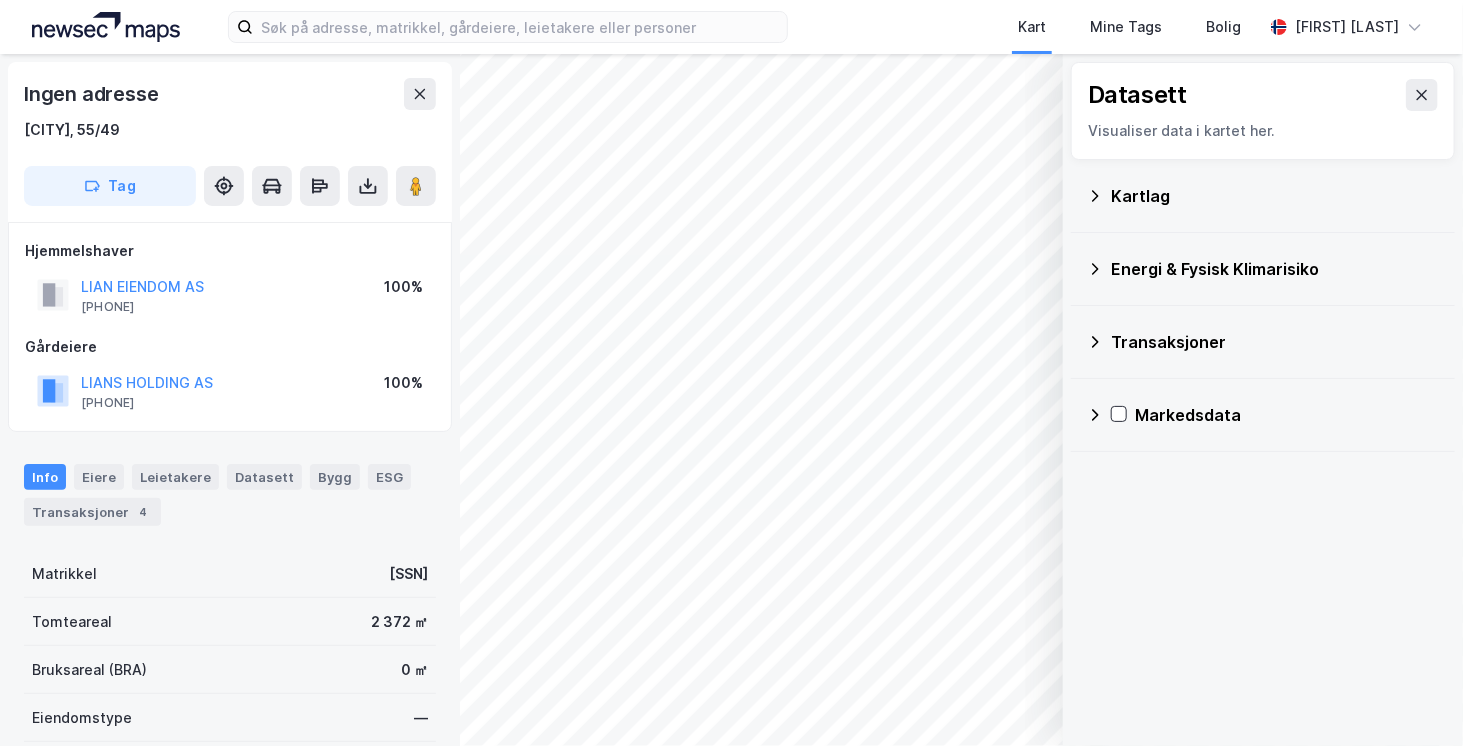 click on "Transaksjoner" at bounding box center (1275, 342) 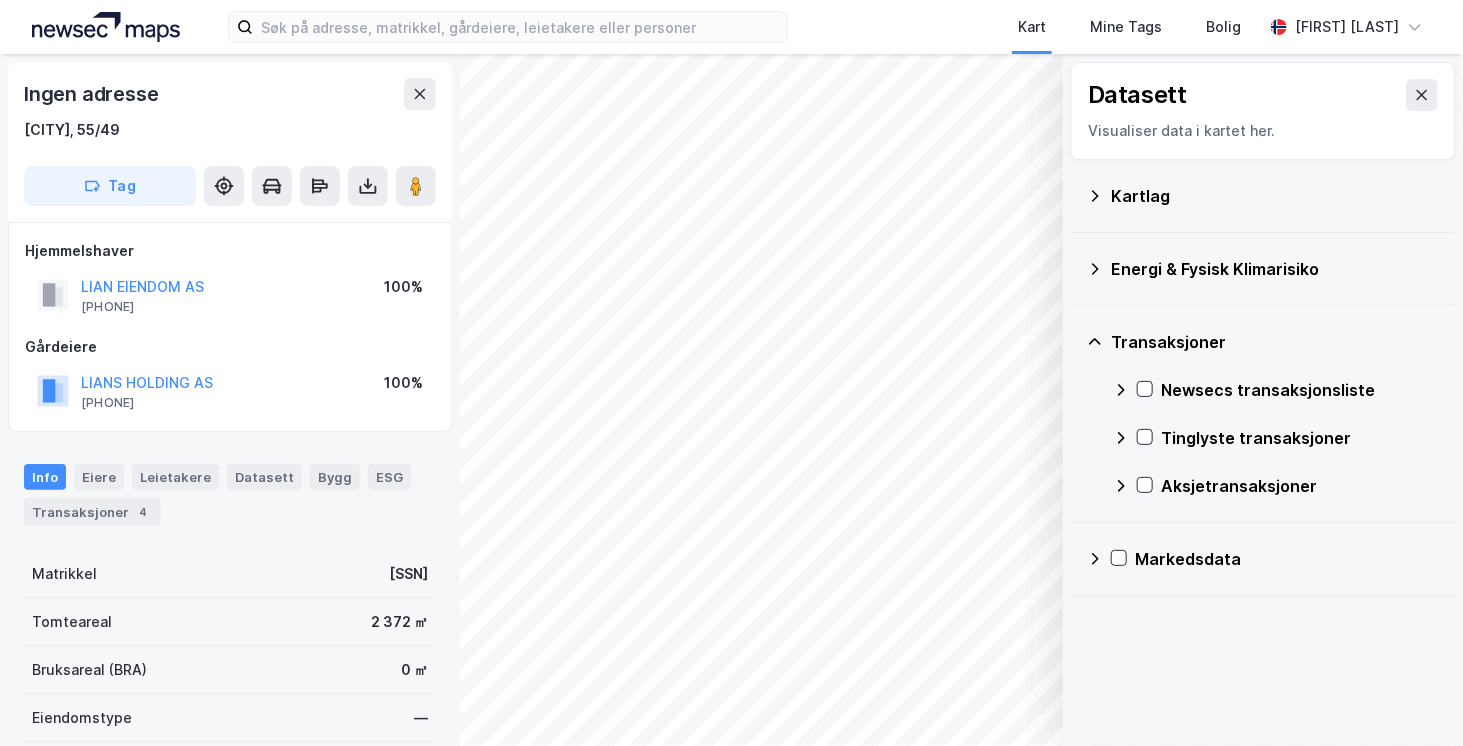 click on "Transaksjoner" at bounding box center (1275, 342) 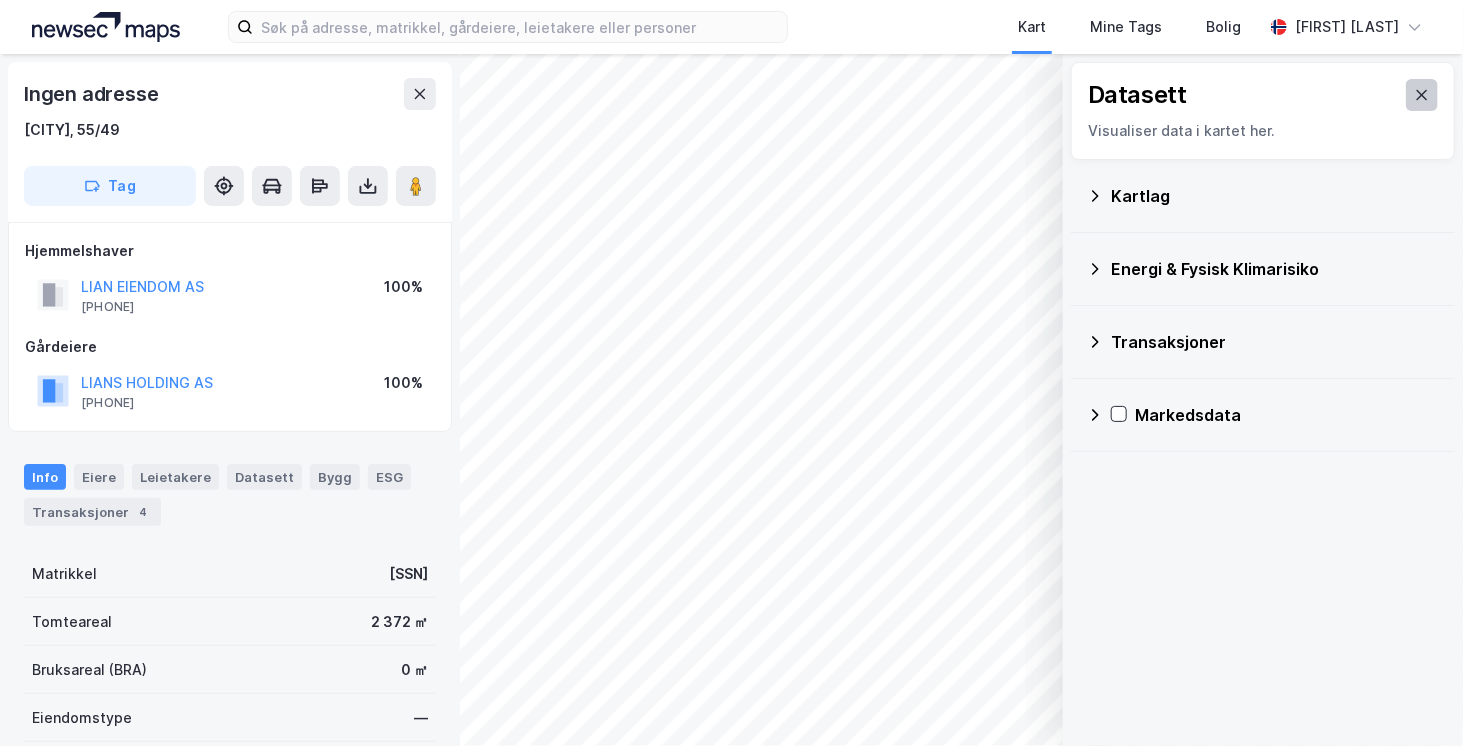 click 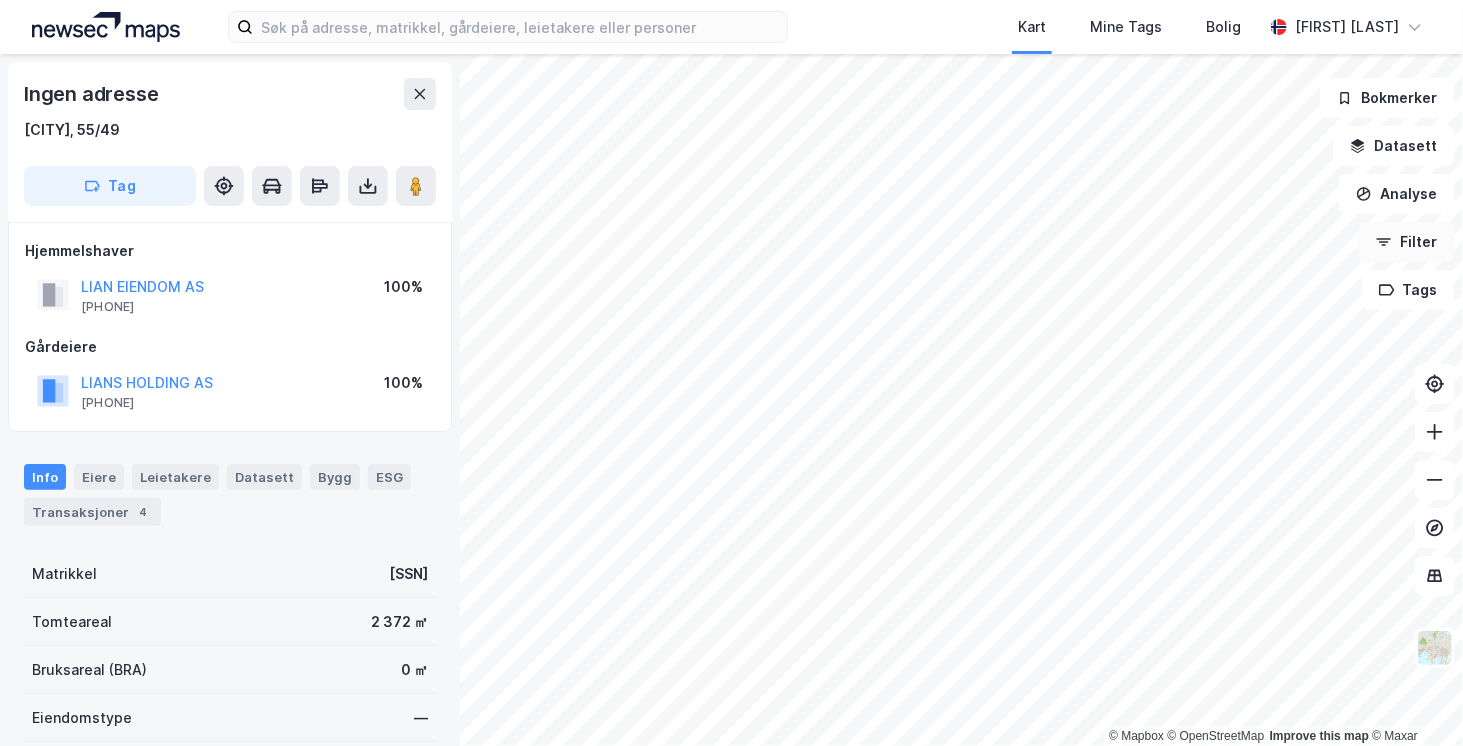 click on "Filter" at bounding box center [1407, 242] 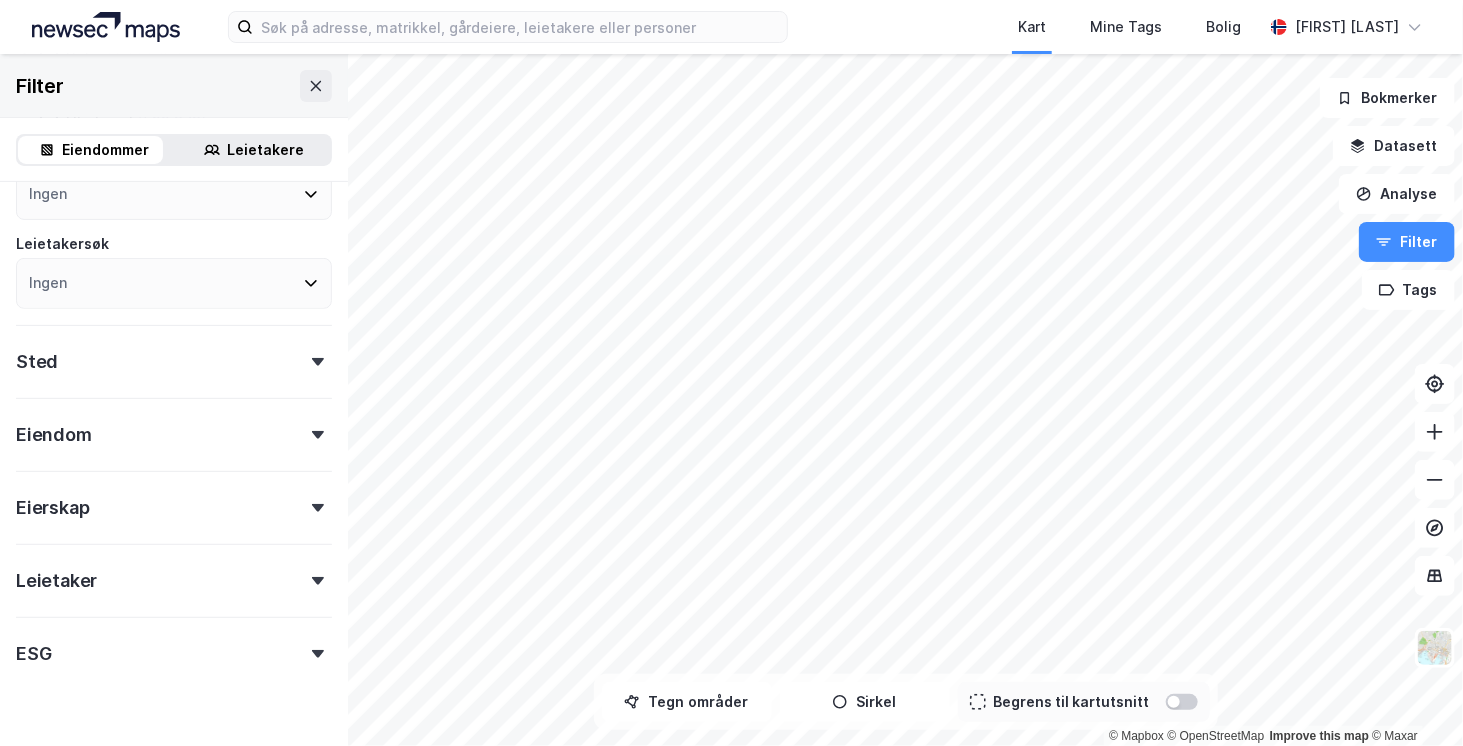 scroll, scrollTop: 260, scrollLeft: 0, axis: vertical 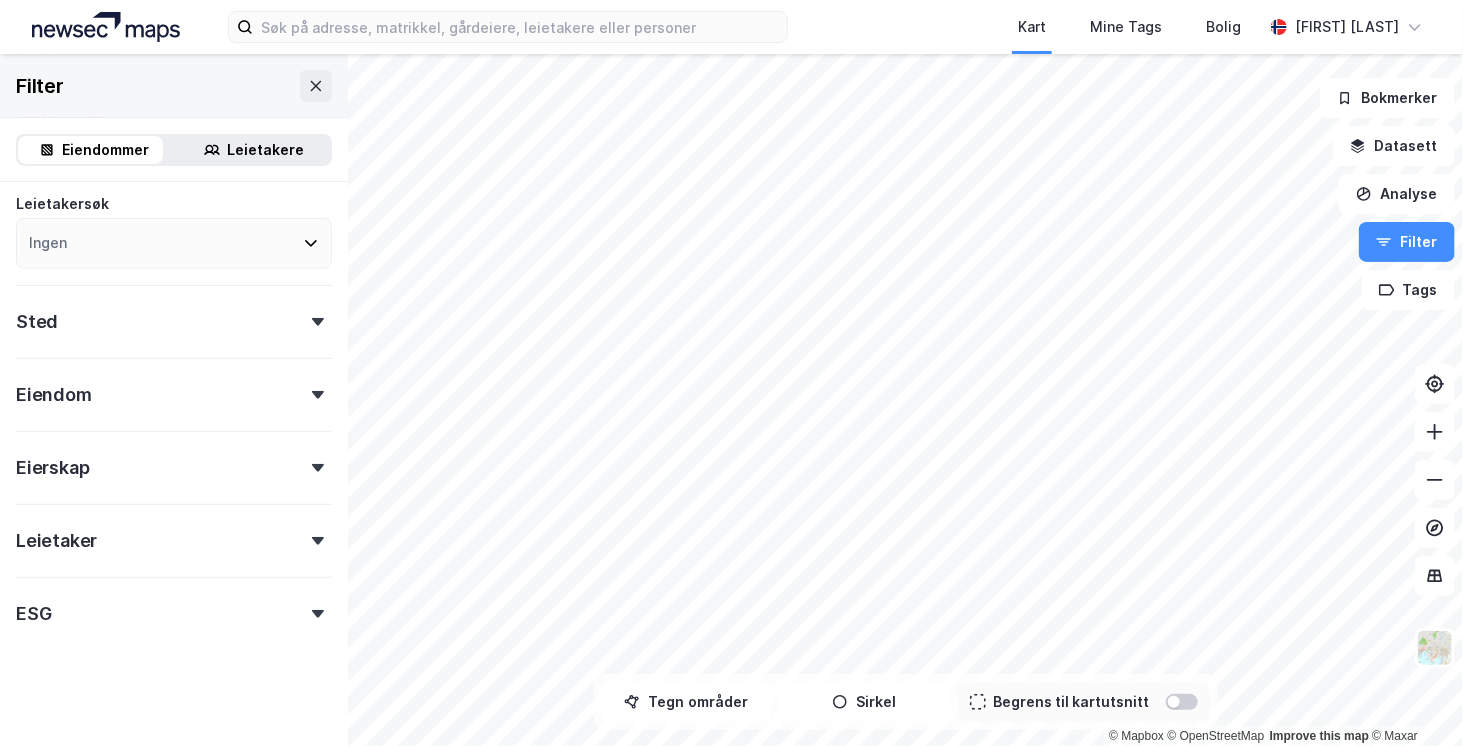 click on "Eiendom" at bounding box center (174, 386) 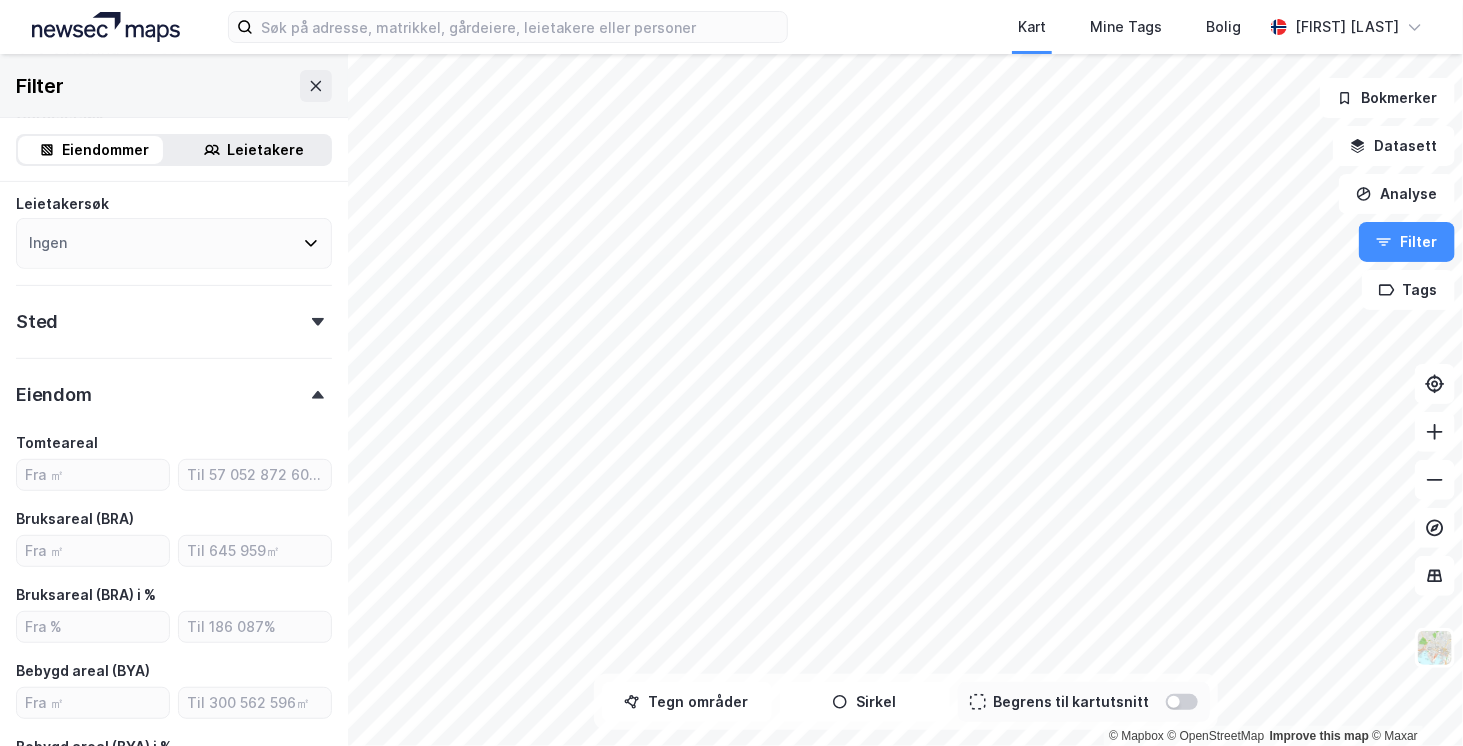 click on "Eiendom" at bounding box center [174, 386] 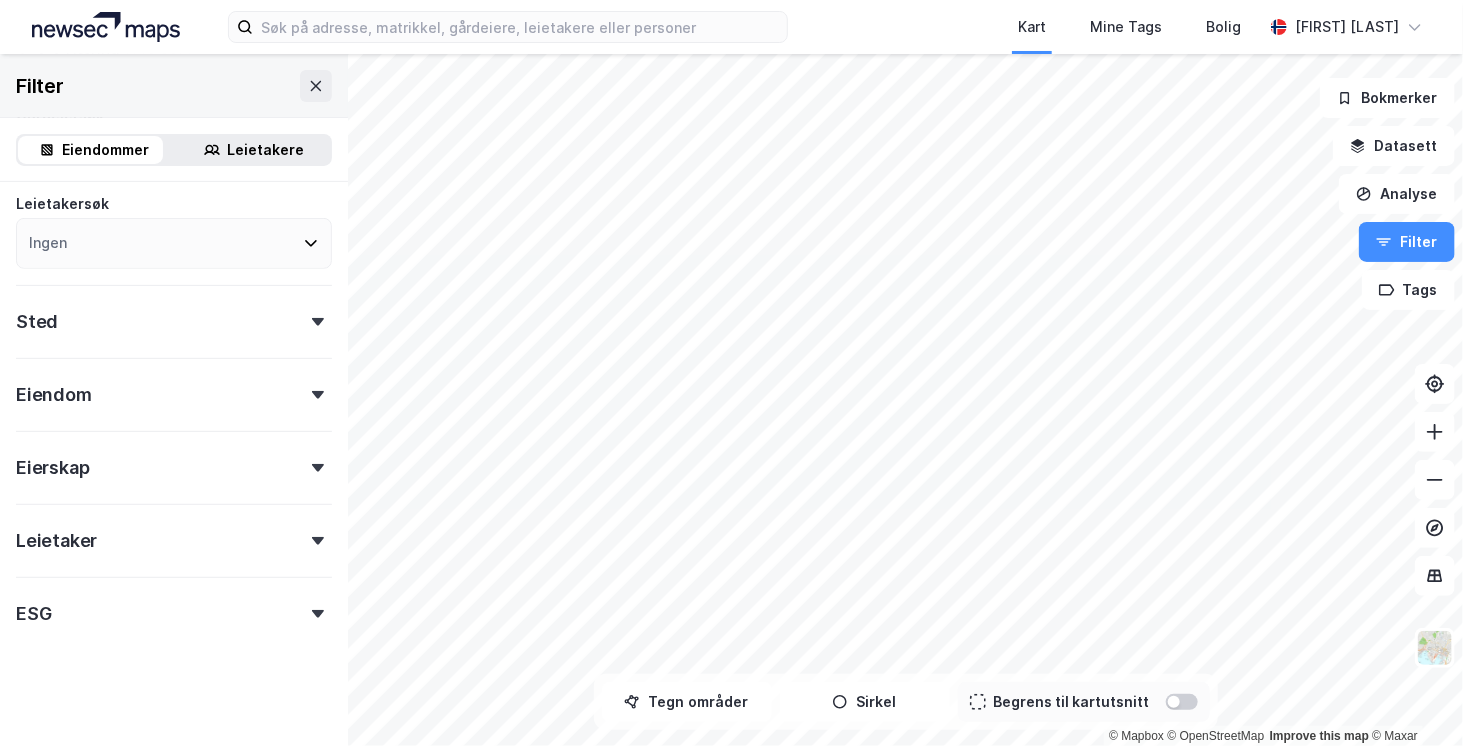 click on "Eierskap" at bounding box center (174, 459) 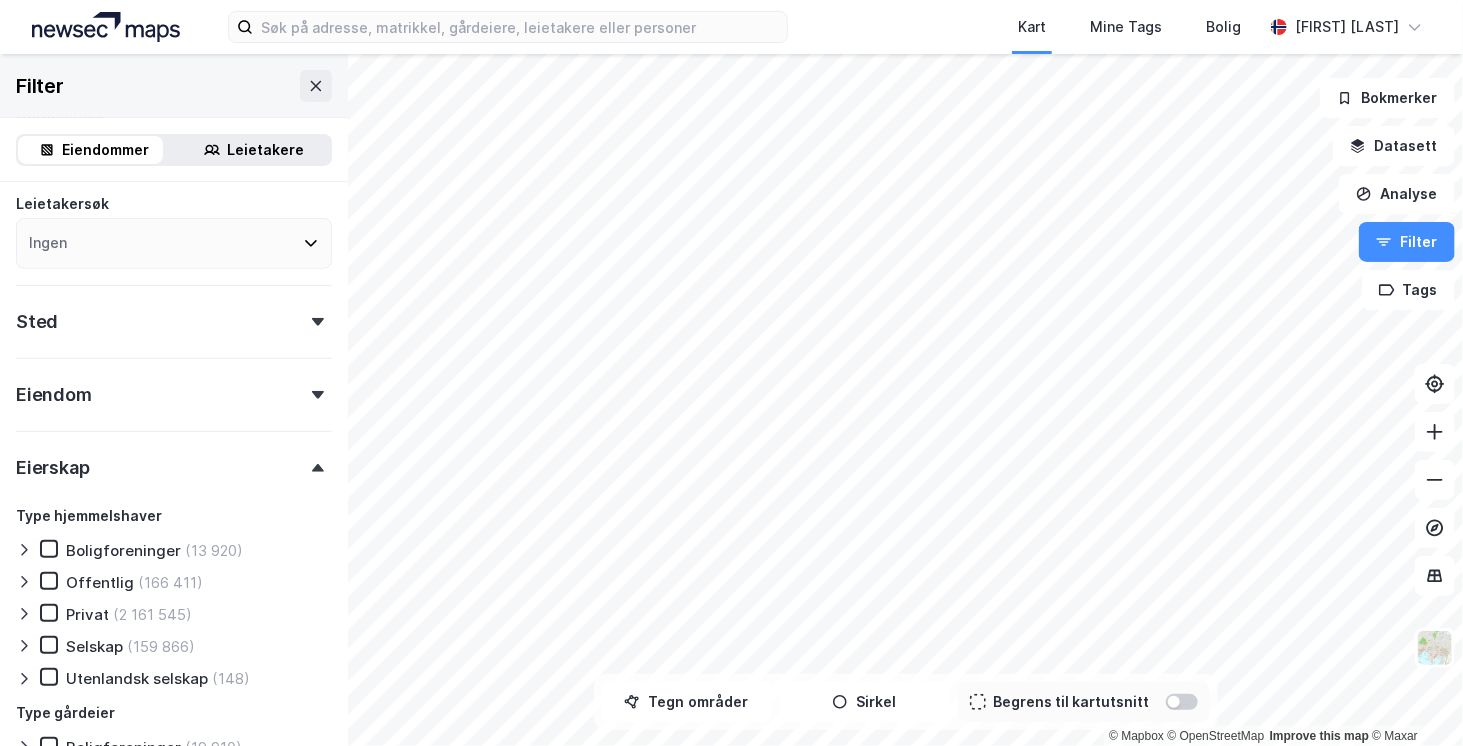 click on "Eierskap" at bounding box center [174, 459] 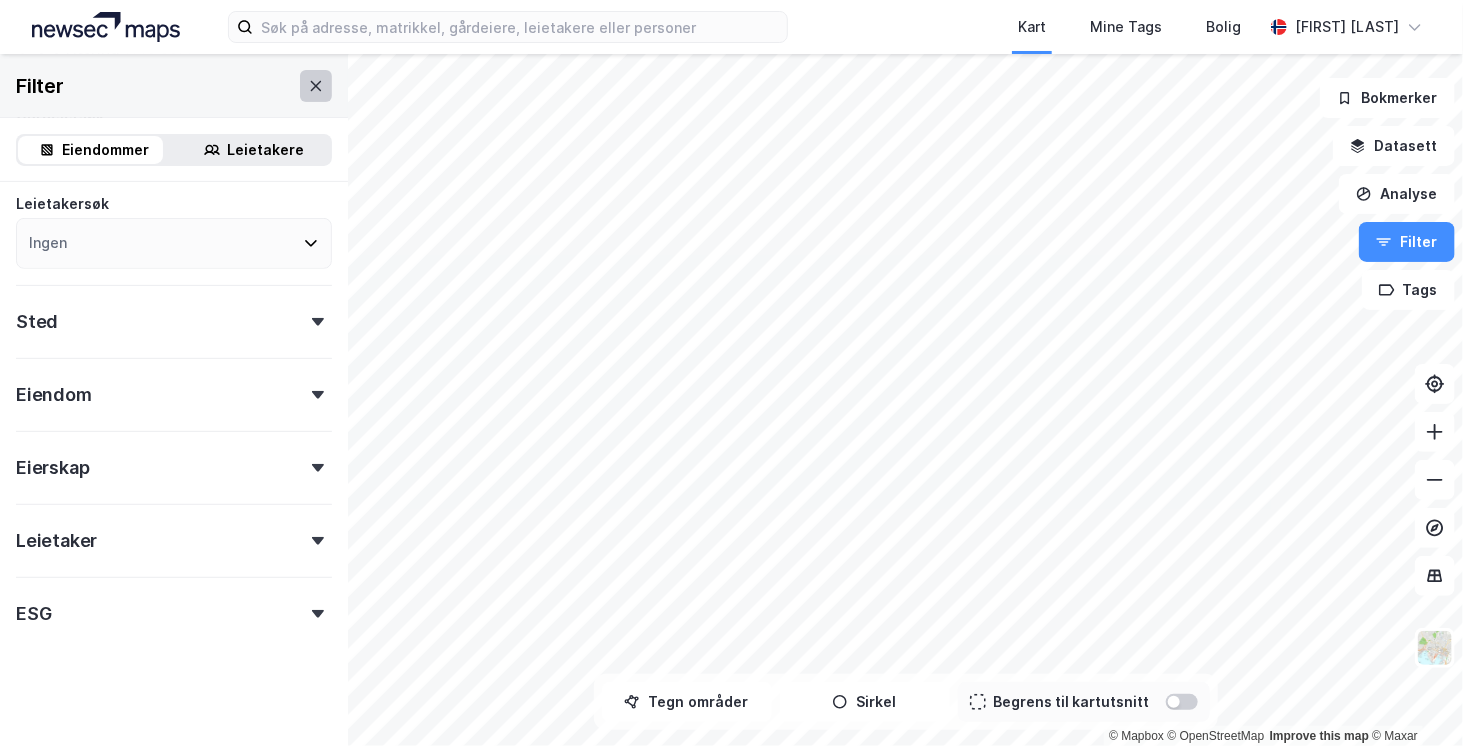 click at bounding box center [316, 86] 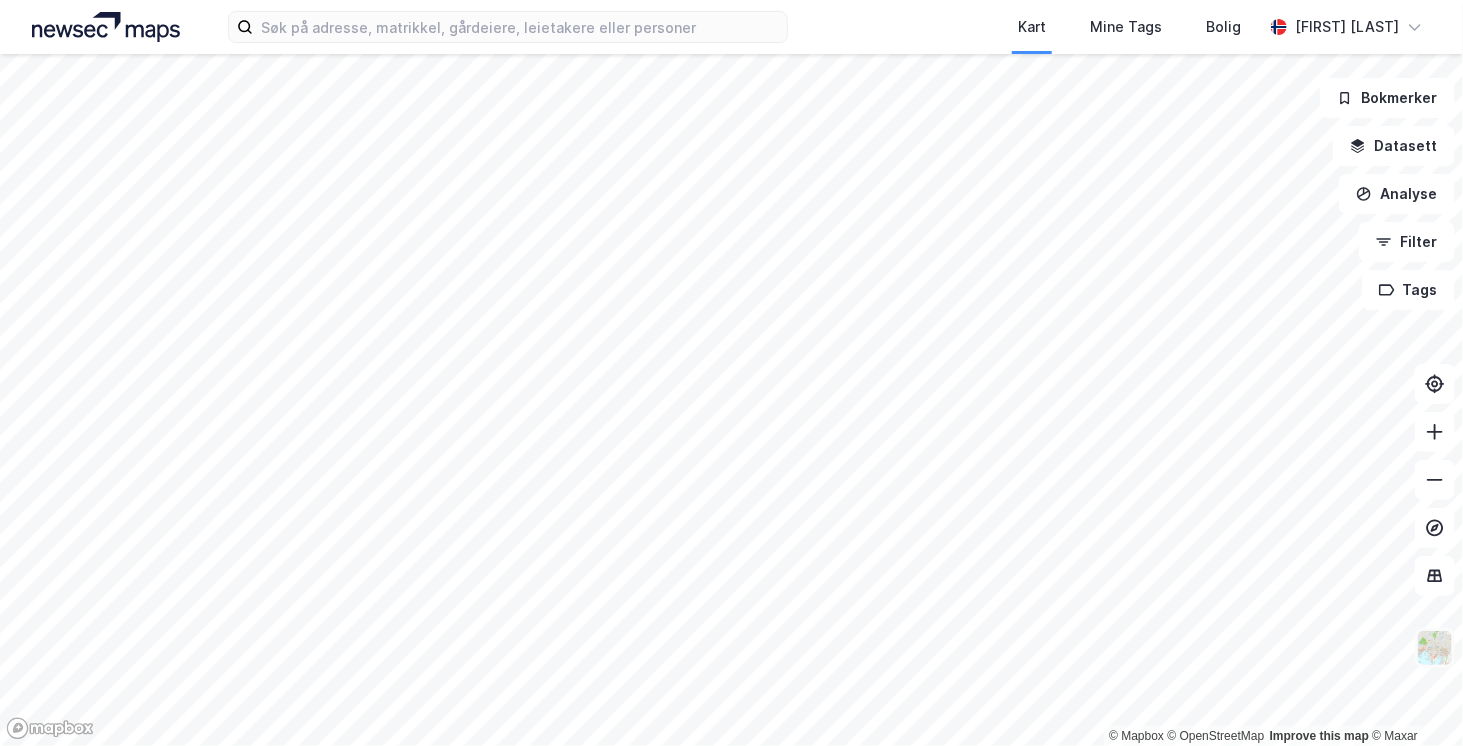 click at bounding box center [1413, 698] 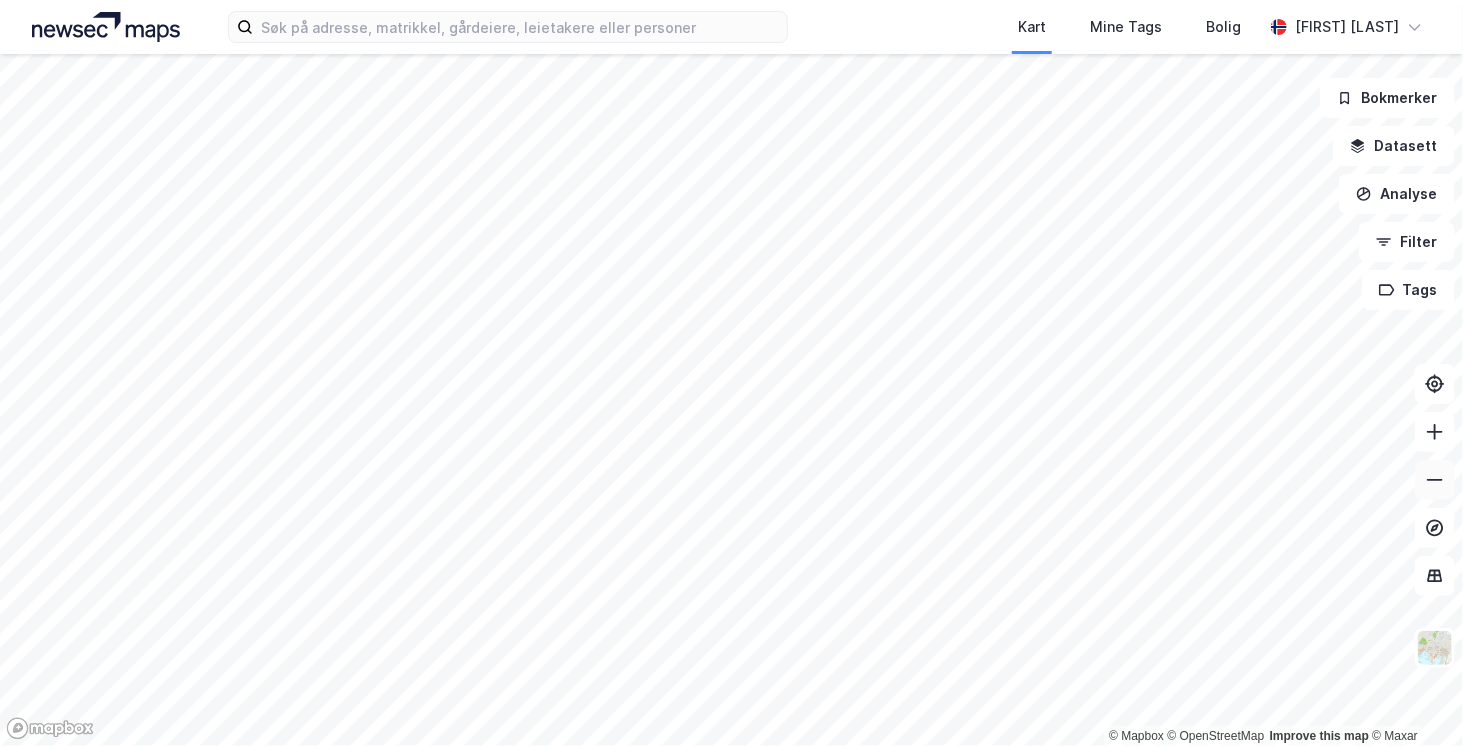 click at bounding box center (1435, 480) 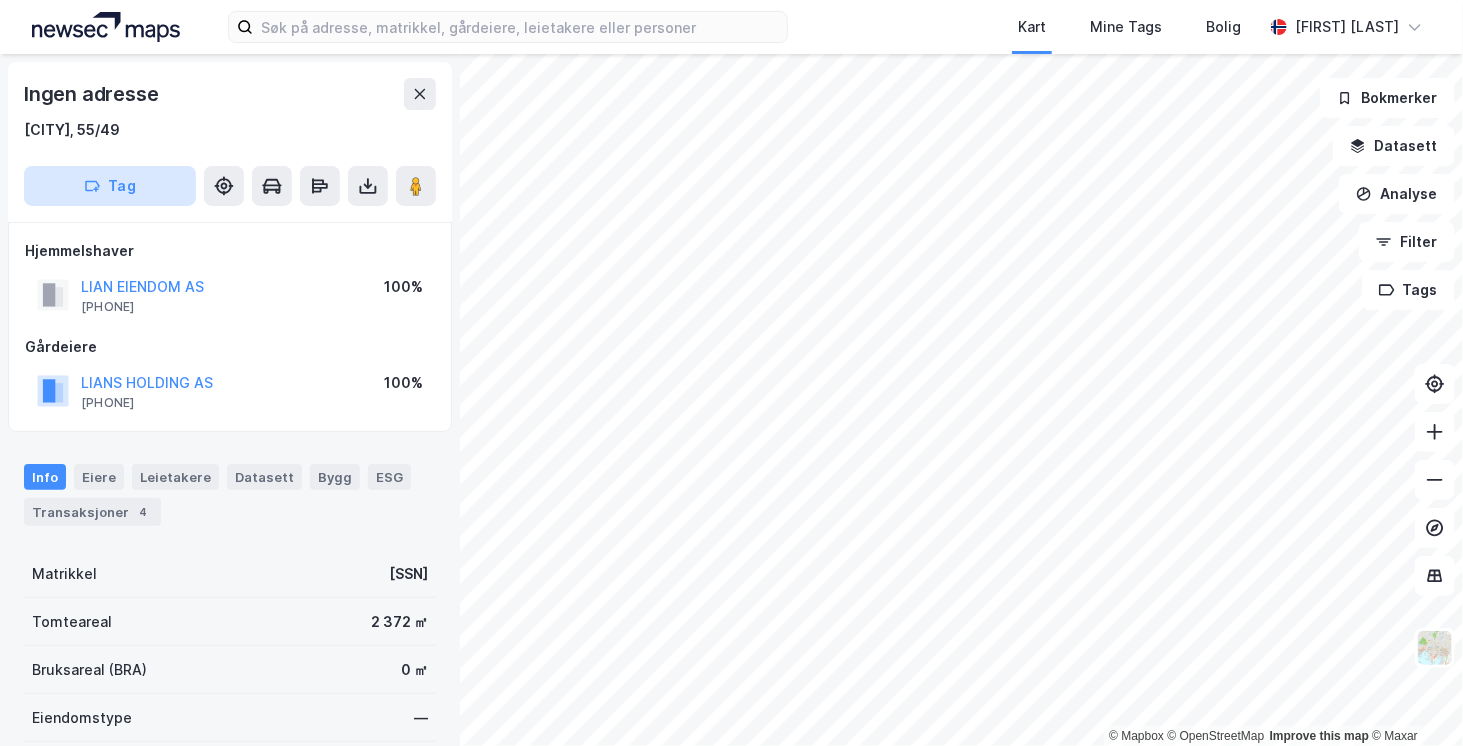 click on "Tag" at bounding box center (110, 186) 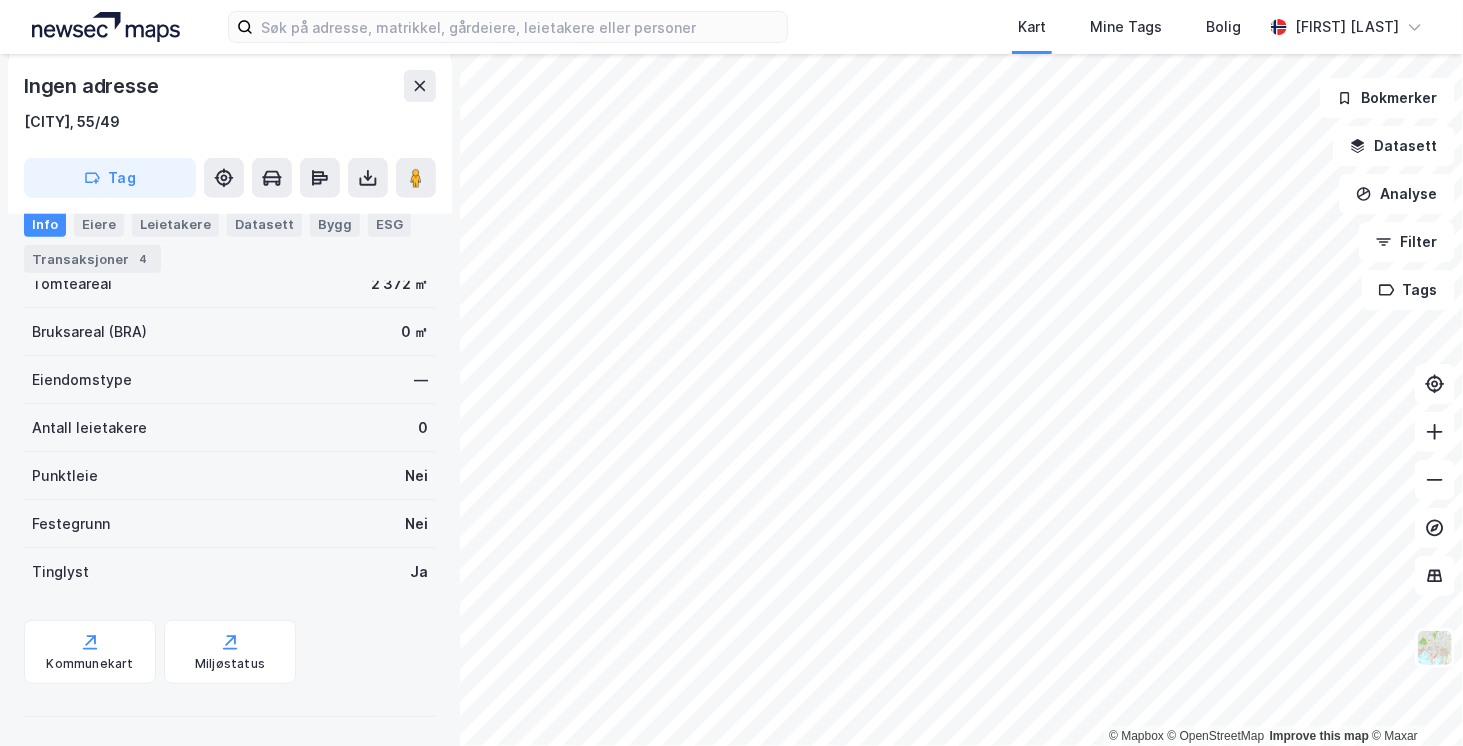 scroll, scrollTop: 338, scrollLeft: 0, axis: vertical 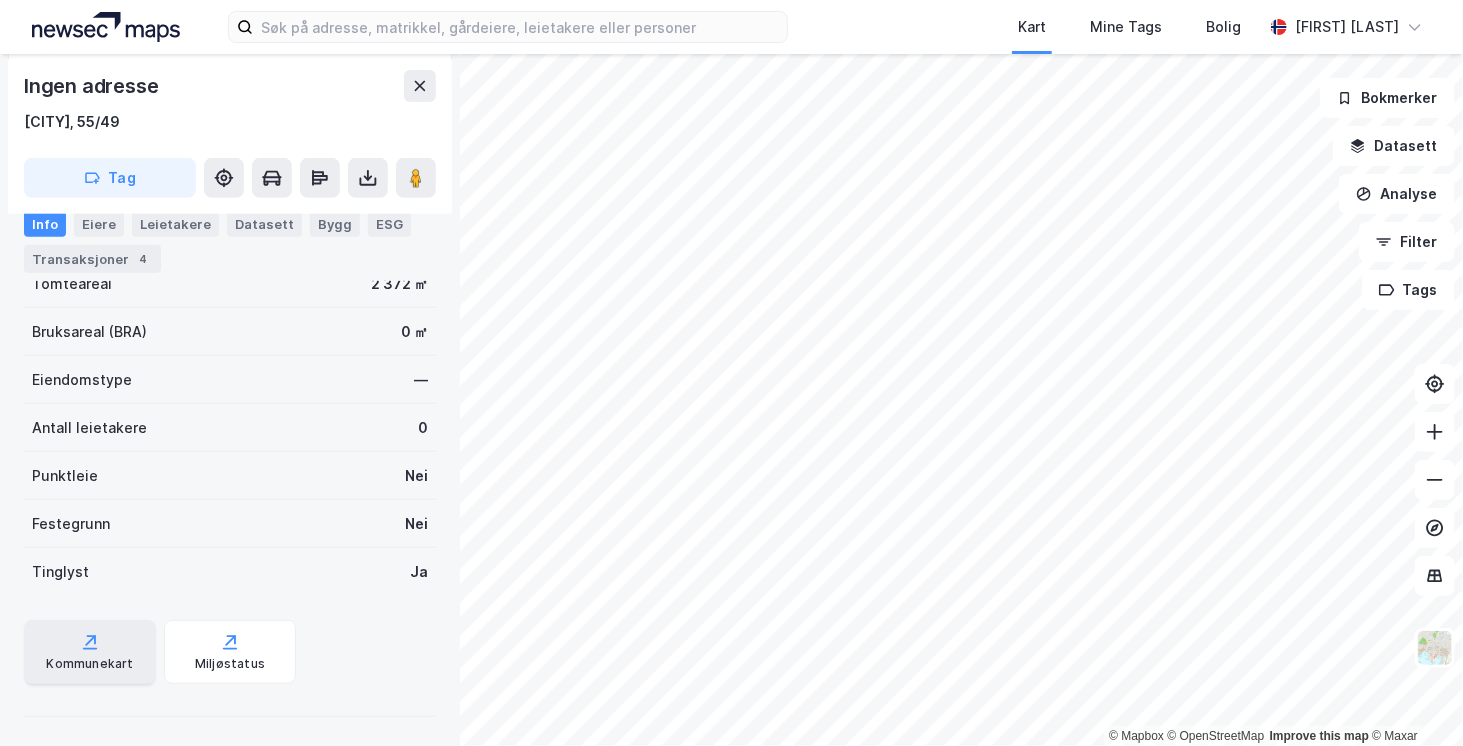 click 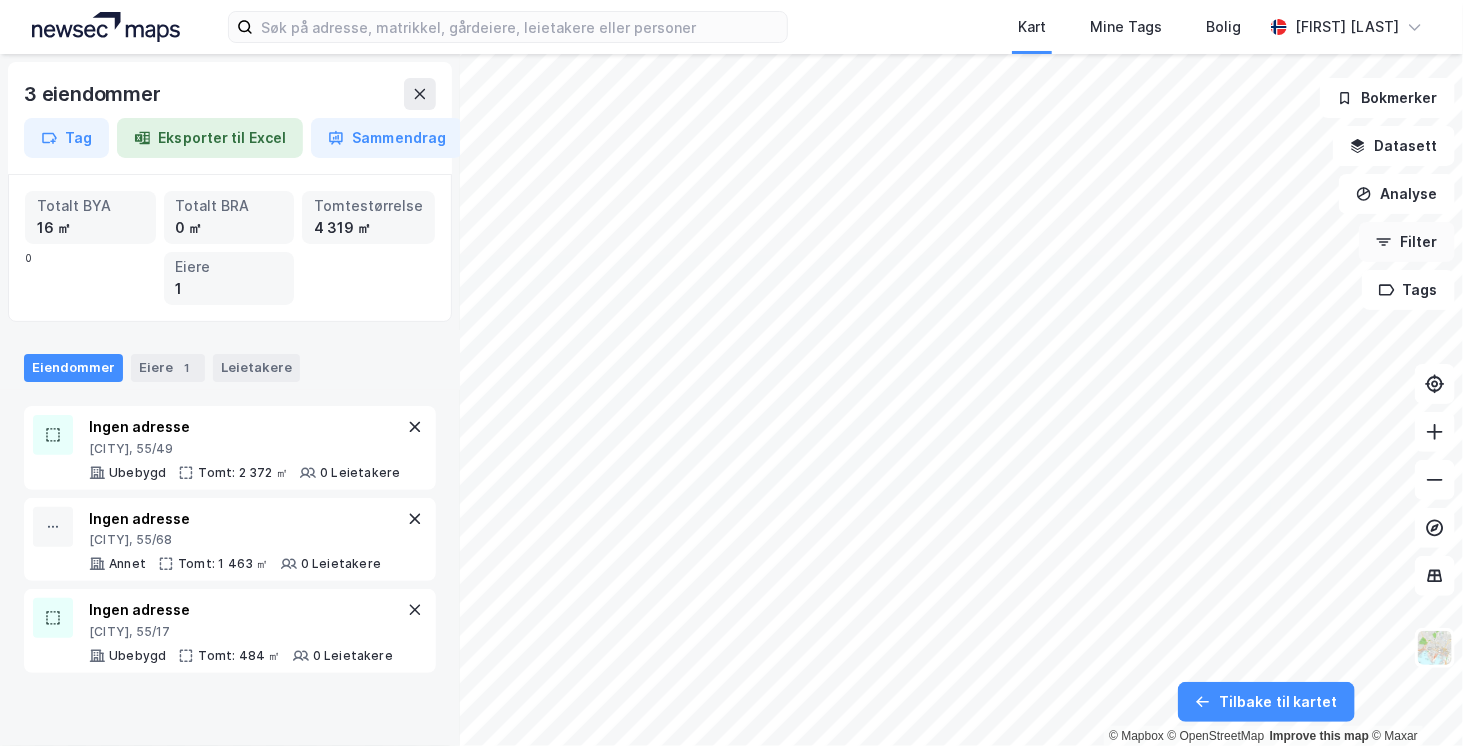 click on "Filter" at bounding box center (1407, 242) 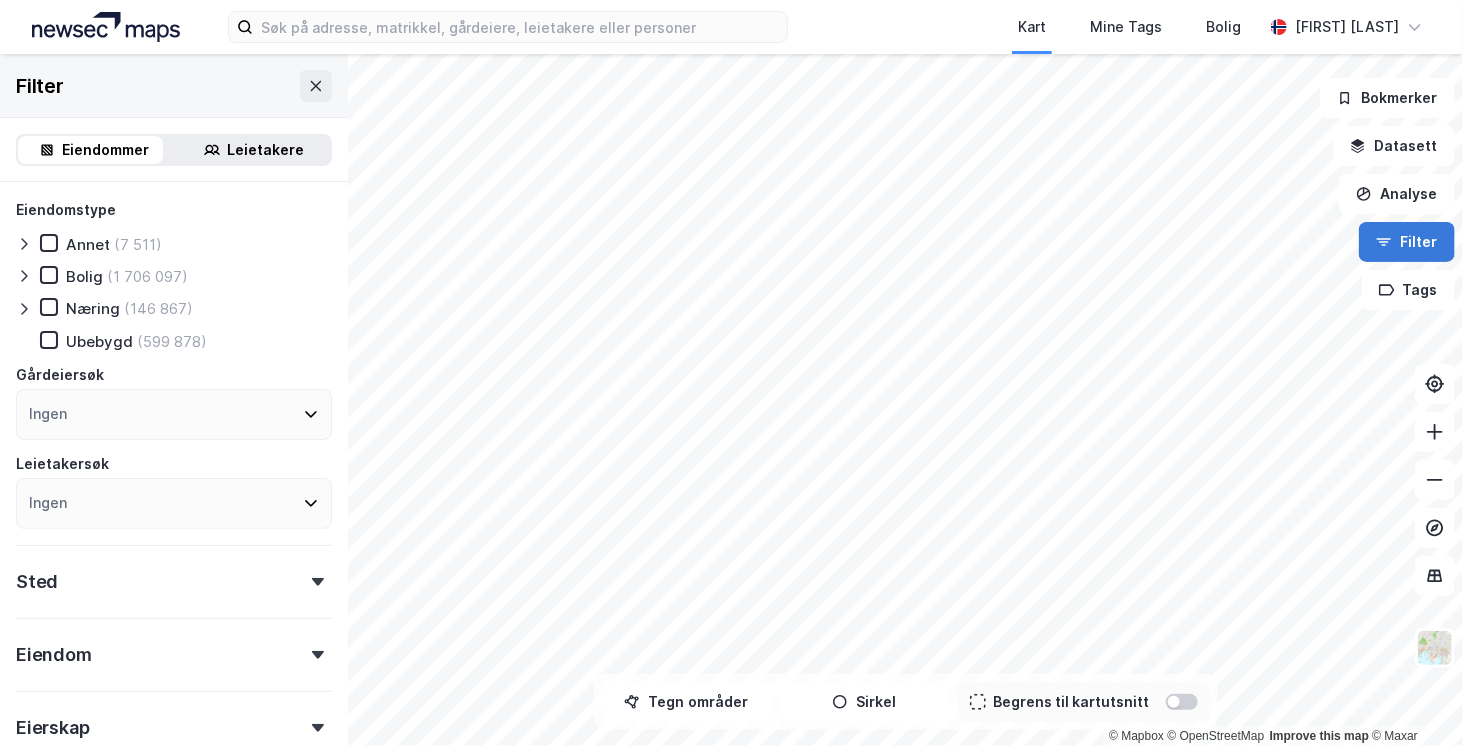 click on "Filter" at bounding box center (1407, 242) 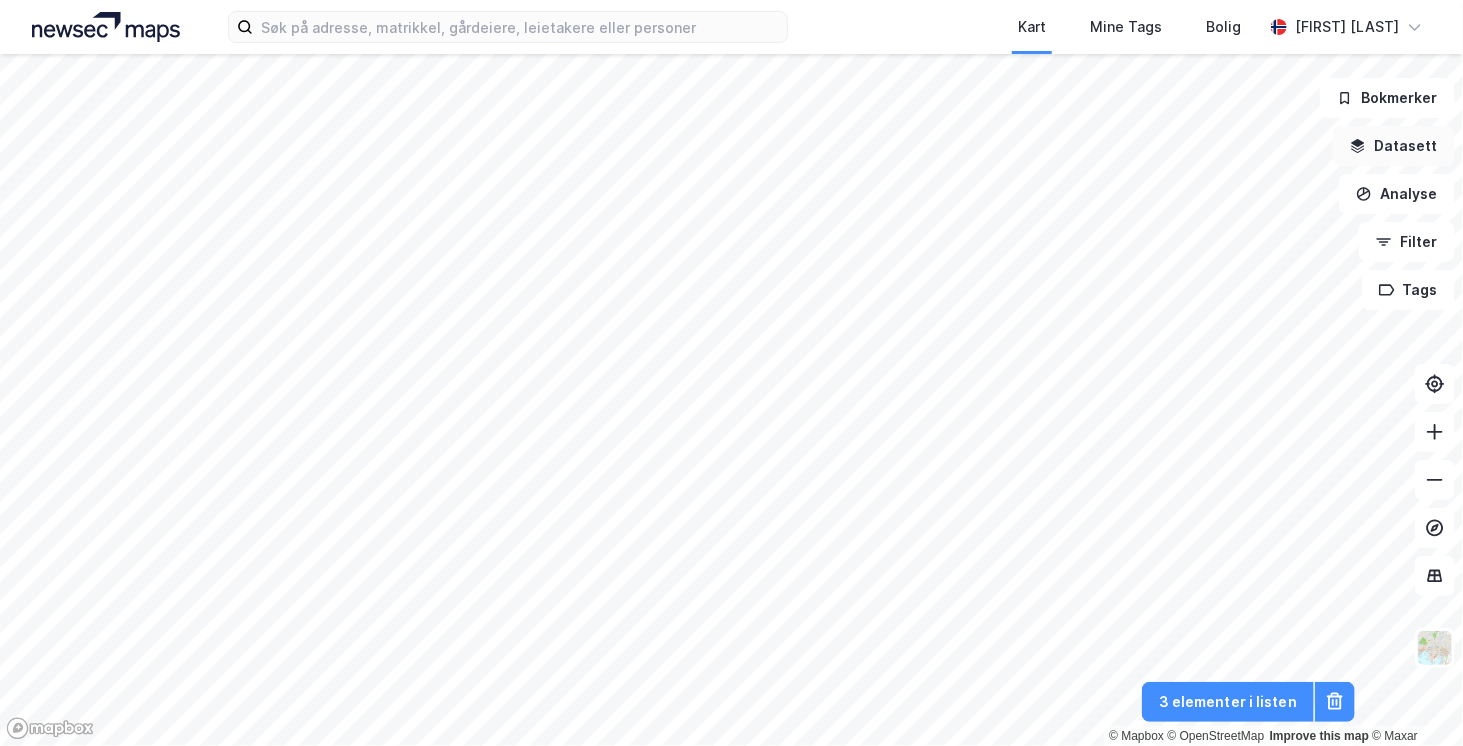 click on "Datasett" at bounding box center [1394, 146] 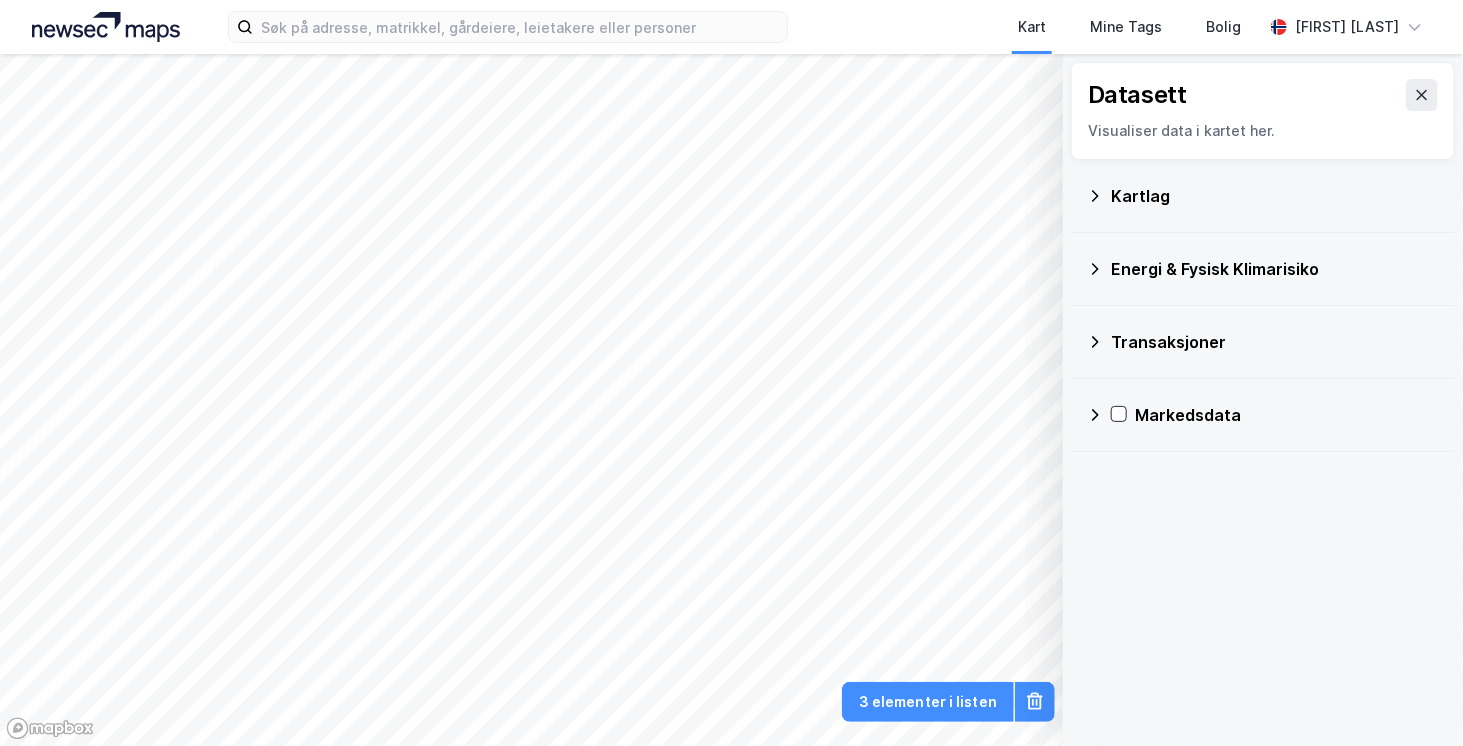 click on "Kartlag" at bounding box center (1275, 196) 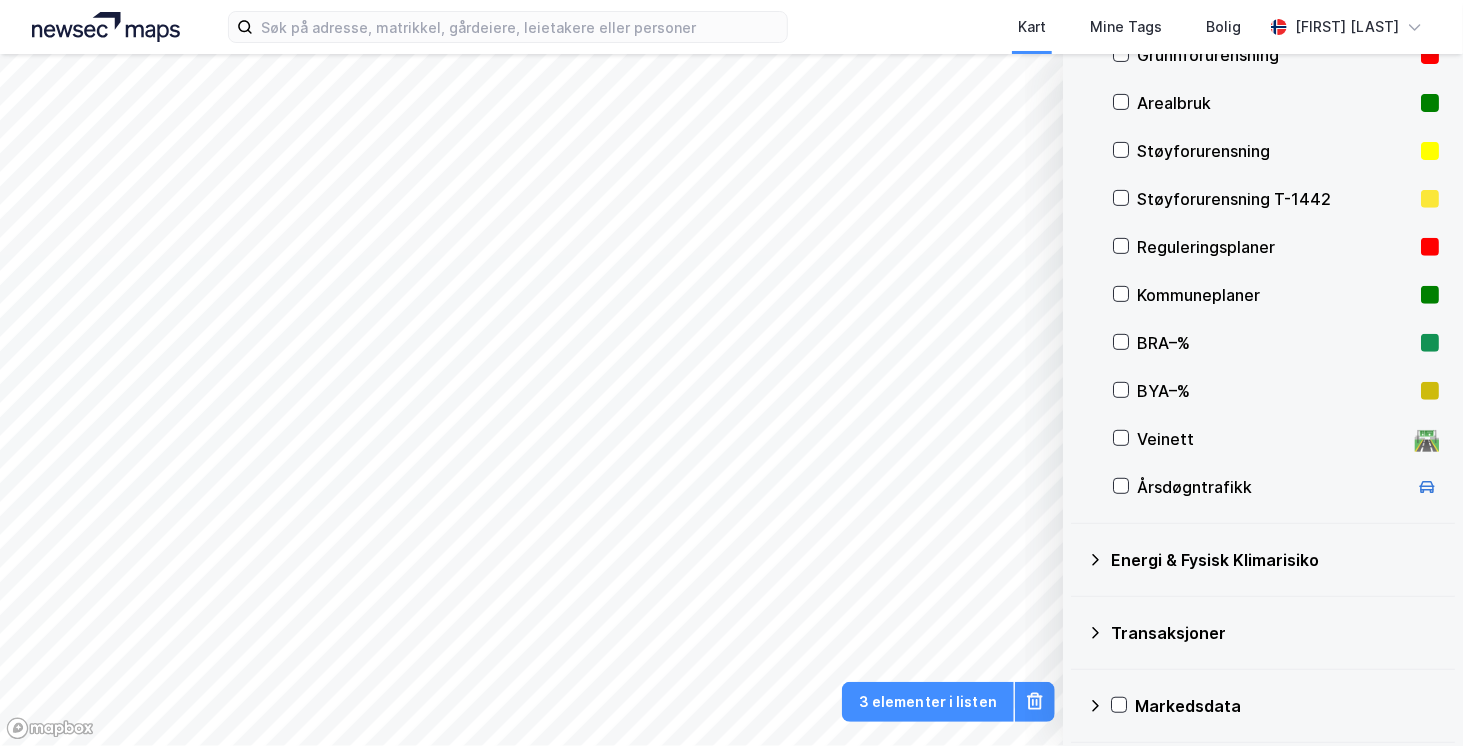 scroll, scrollTop: 286, scrollLeft: 0, axis: vertical 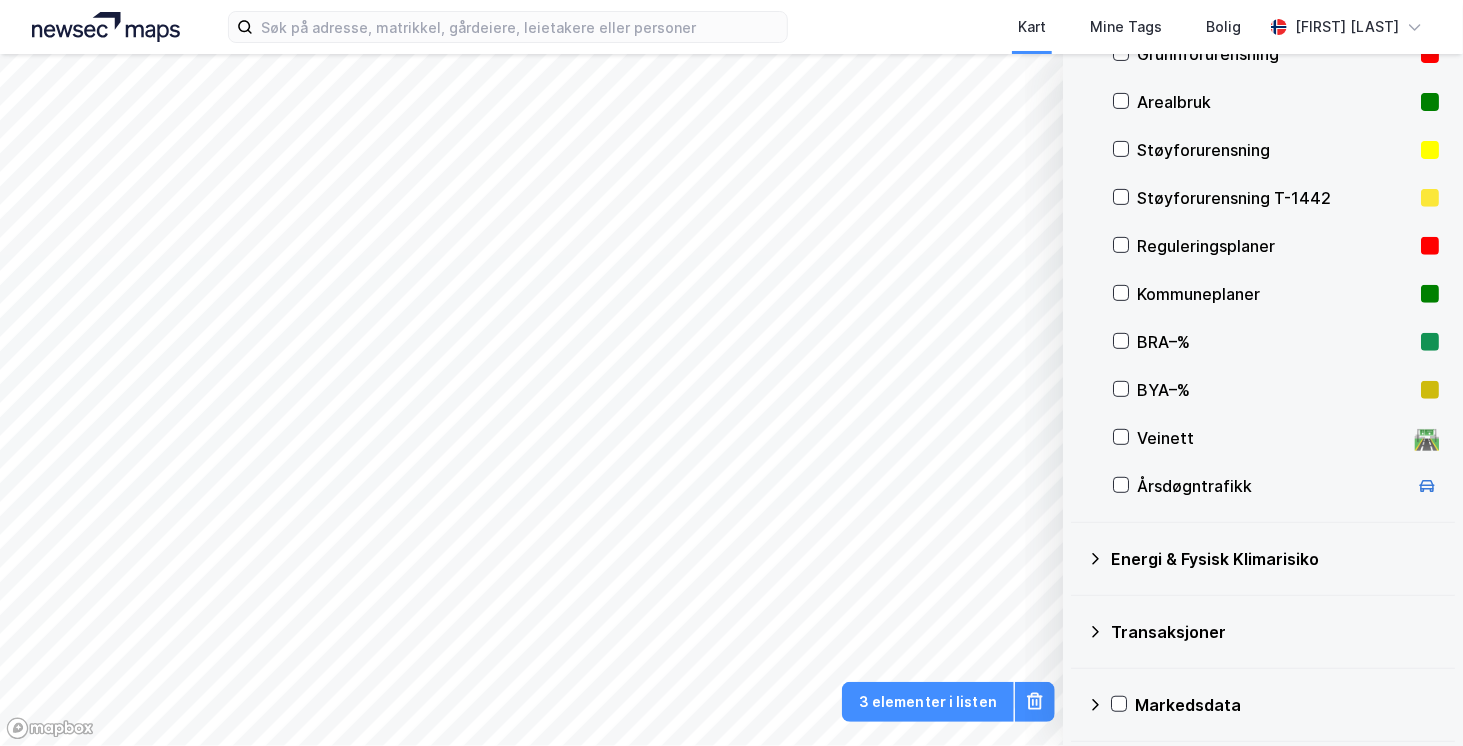 click 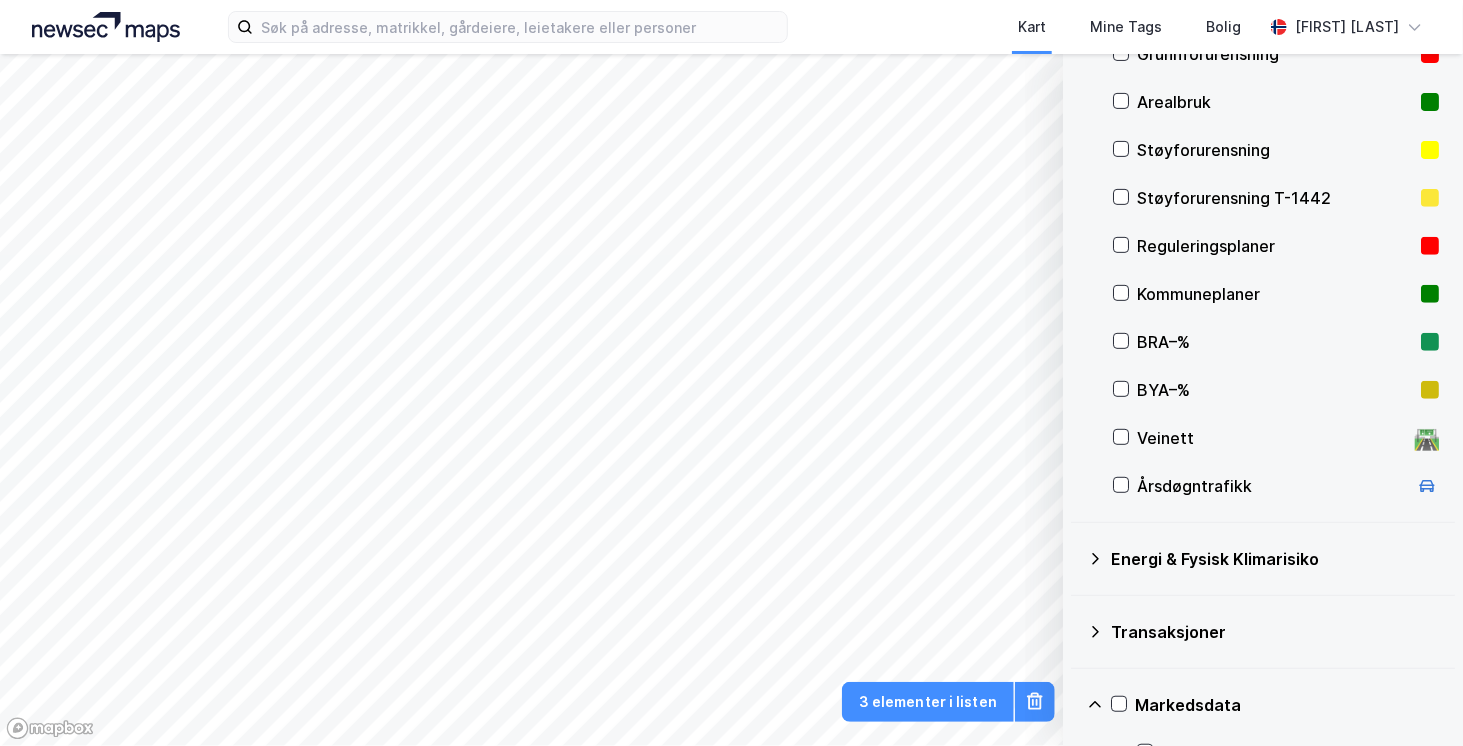 scroll, scrollTop: 478, scrollLeft: 0, axis: vertical 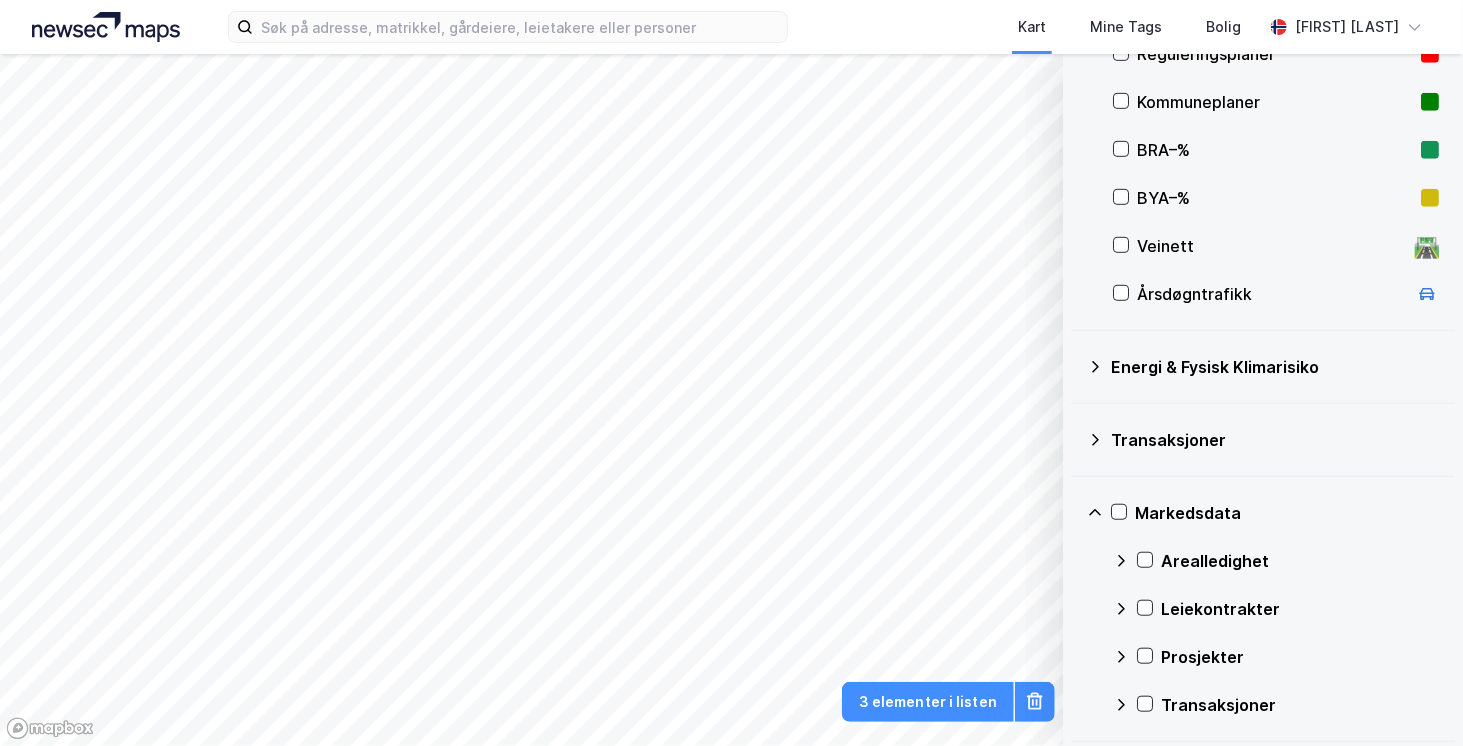 click 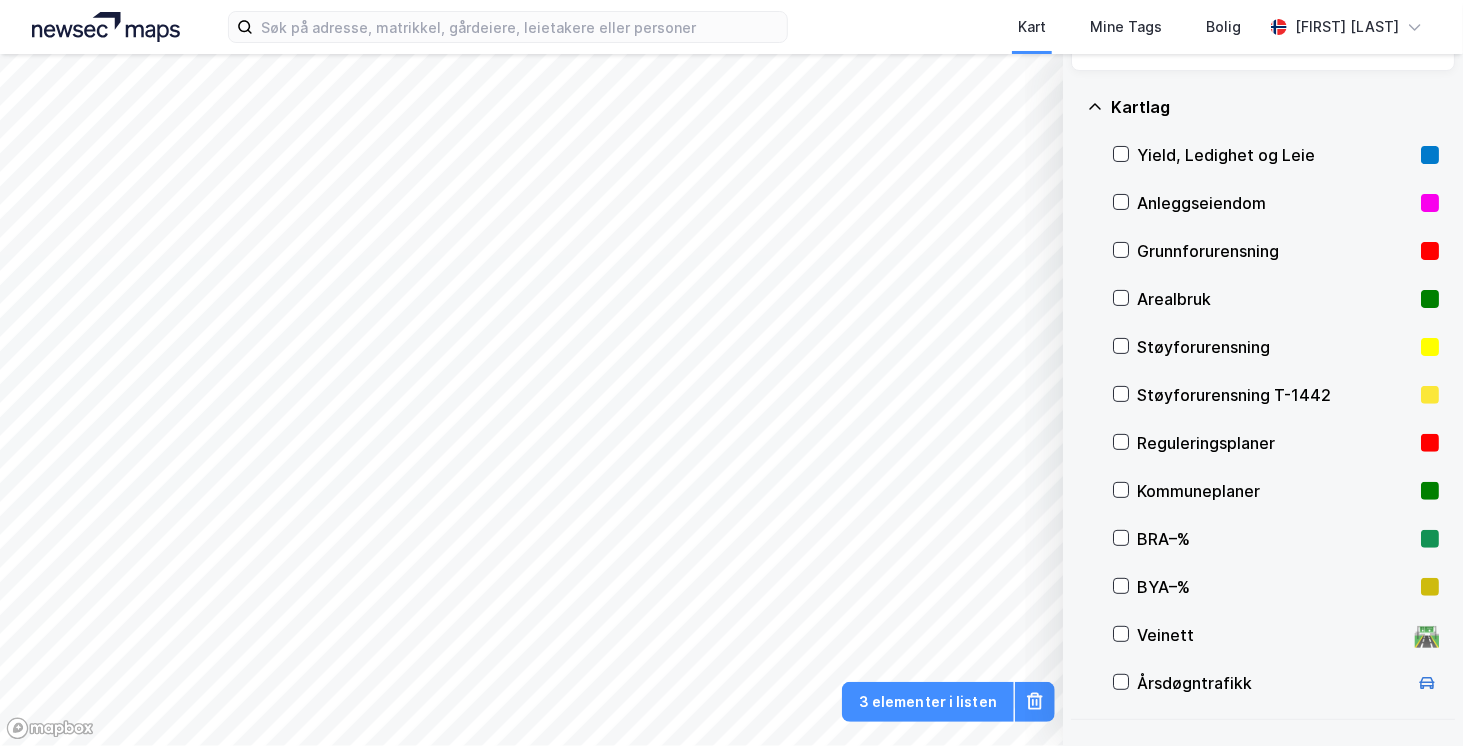 scroll, scrollTop: 0, scrollLeft: 0, axis: both 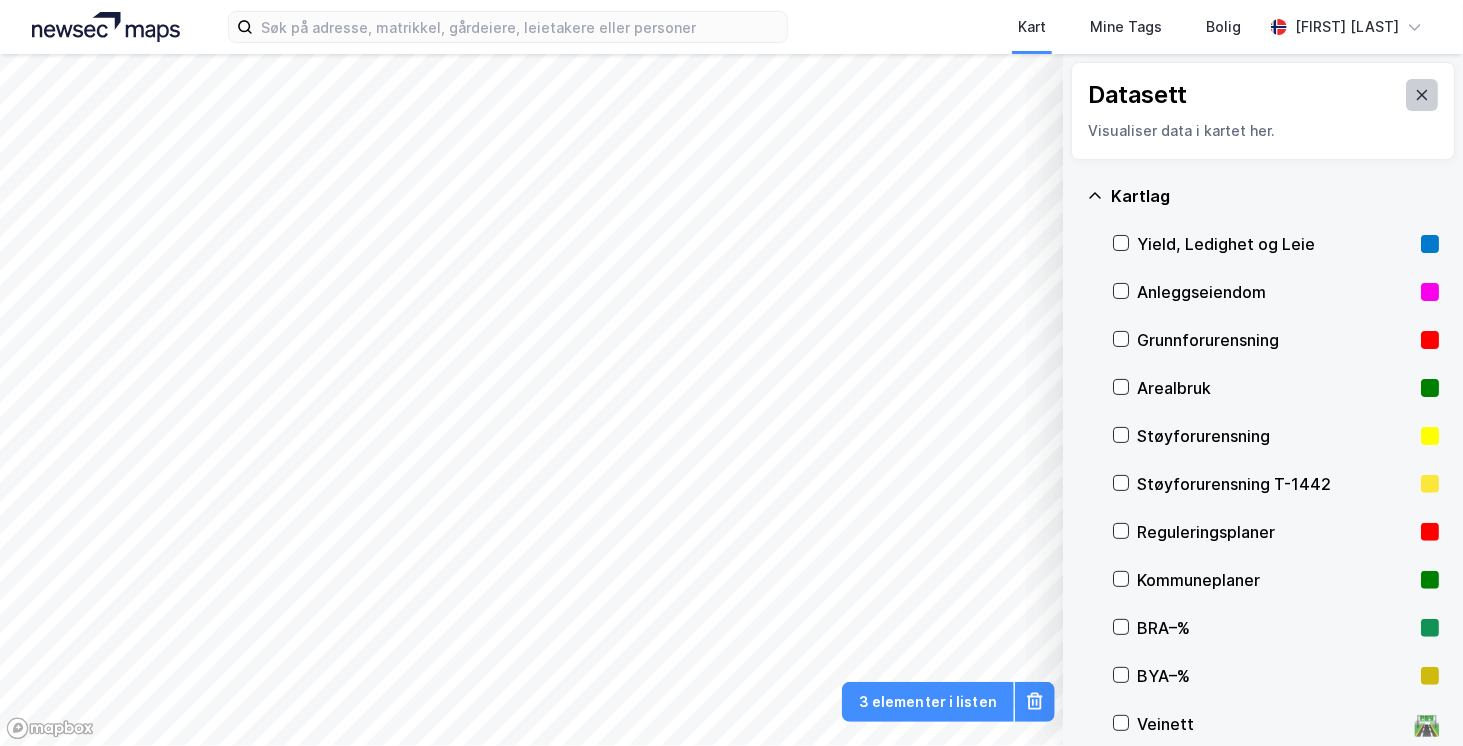 click 